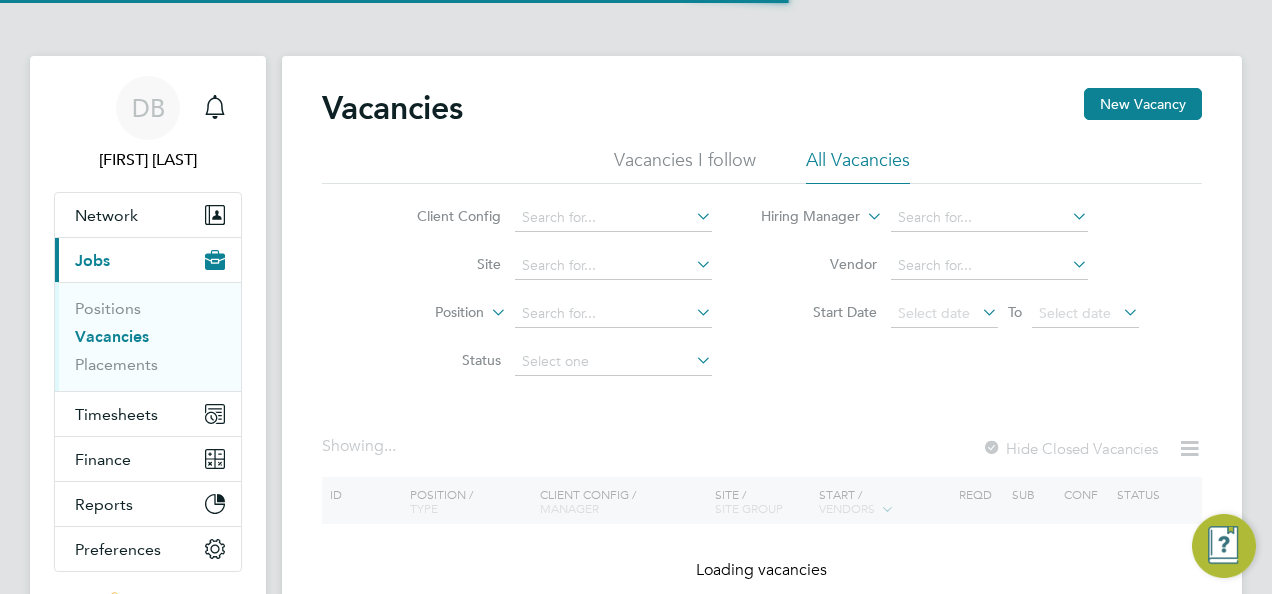 scroll, scrollTop: 0, scrollLeft: 0, axis: both 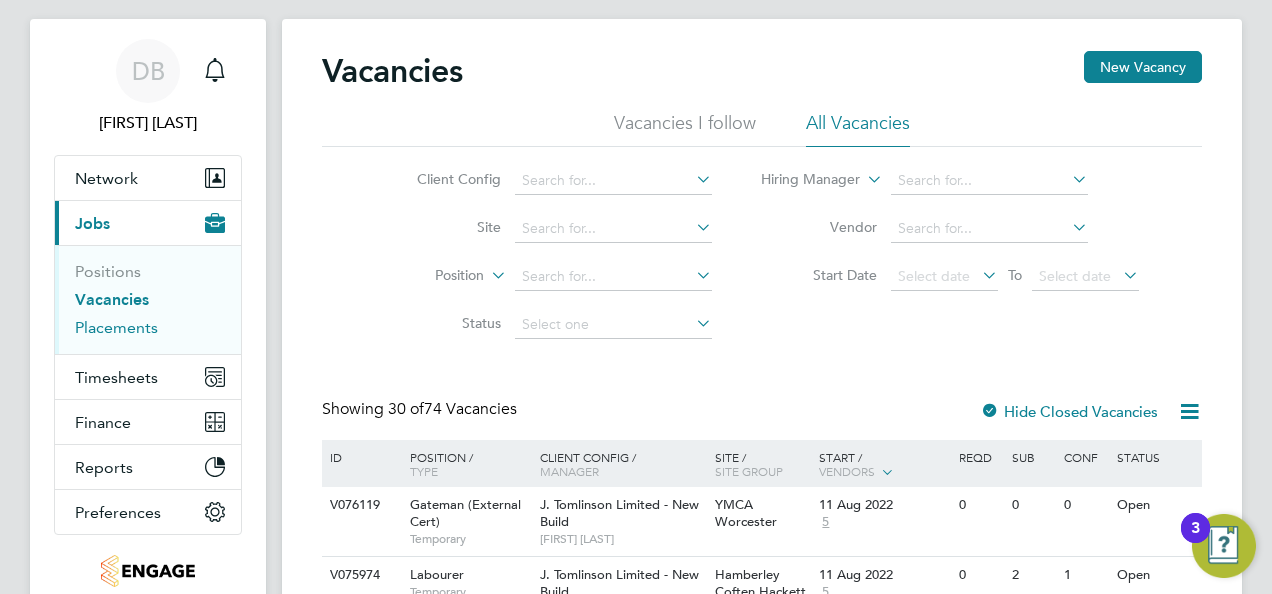 click on "Placements" at bounding box center [116, 327] 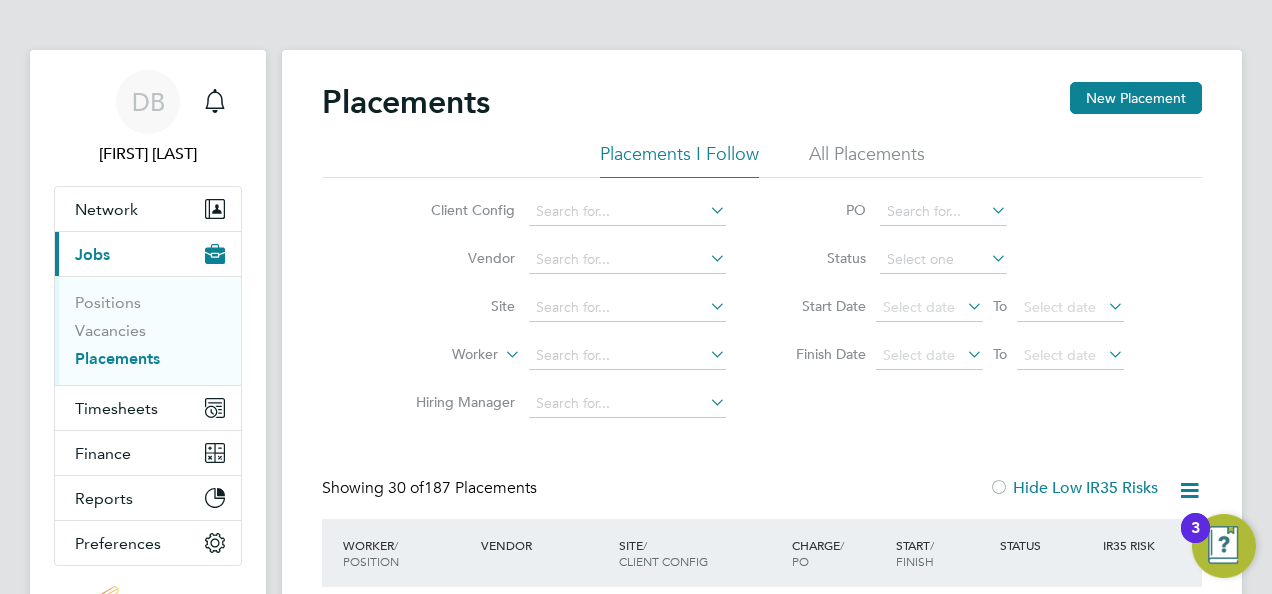 scroll, scrollTop: 184, scrollLeft: 0, axis: vertical 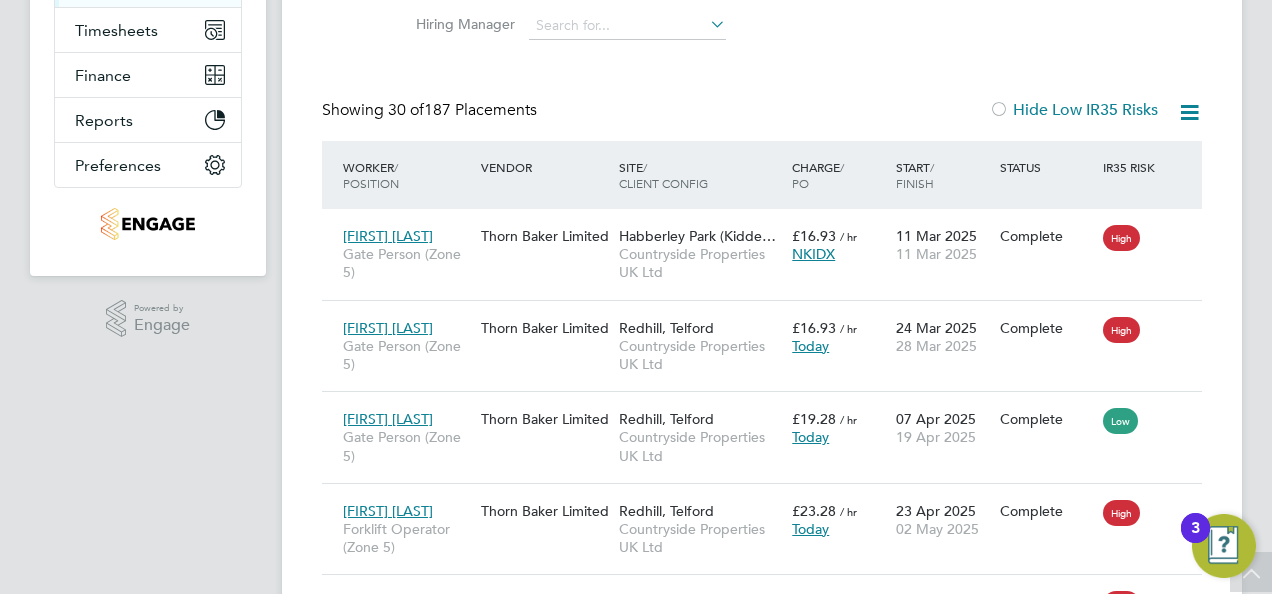 click on "Status" 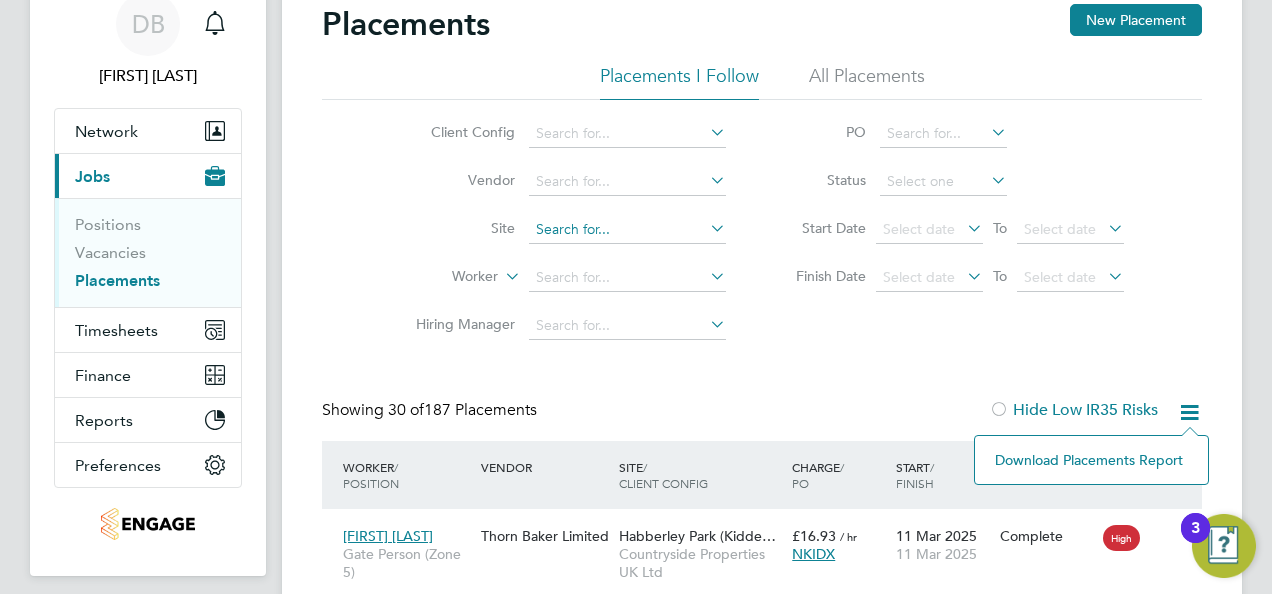 click 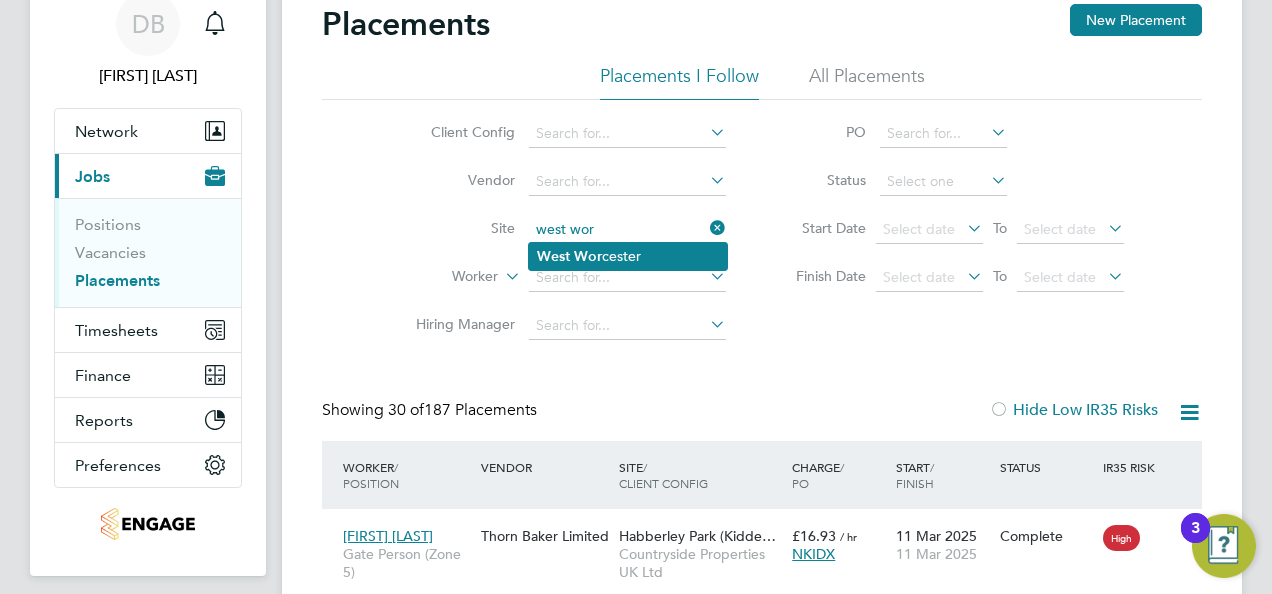click on "Wor" 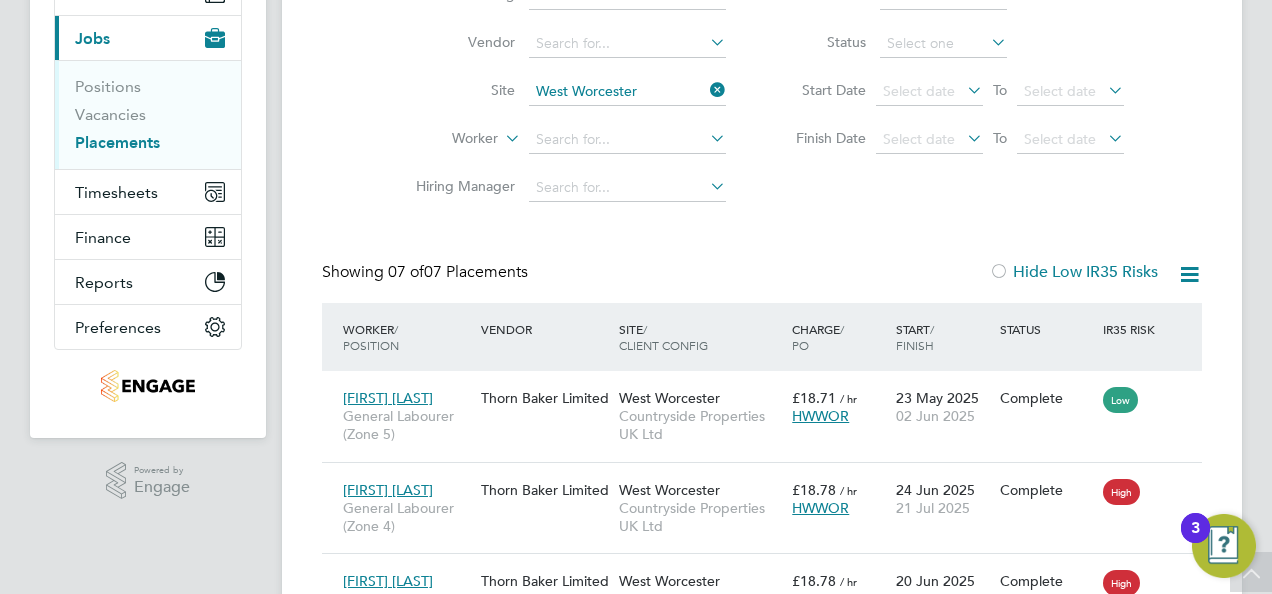 scroll, scrollTop: 130, scrollLeft: 0, axis: vertical 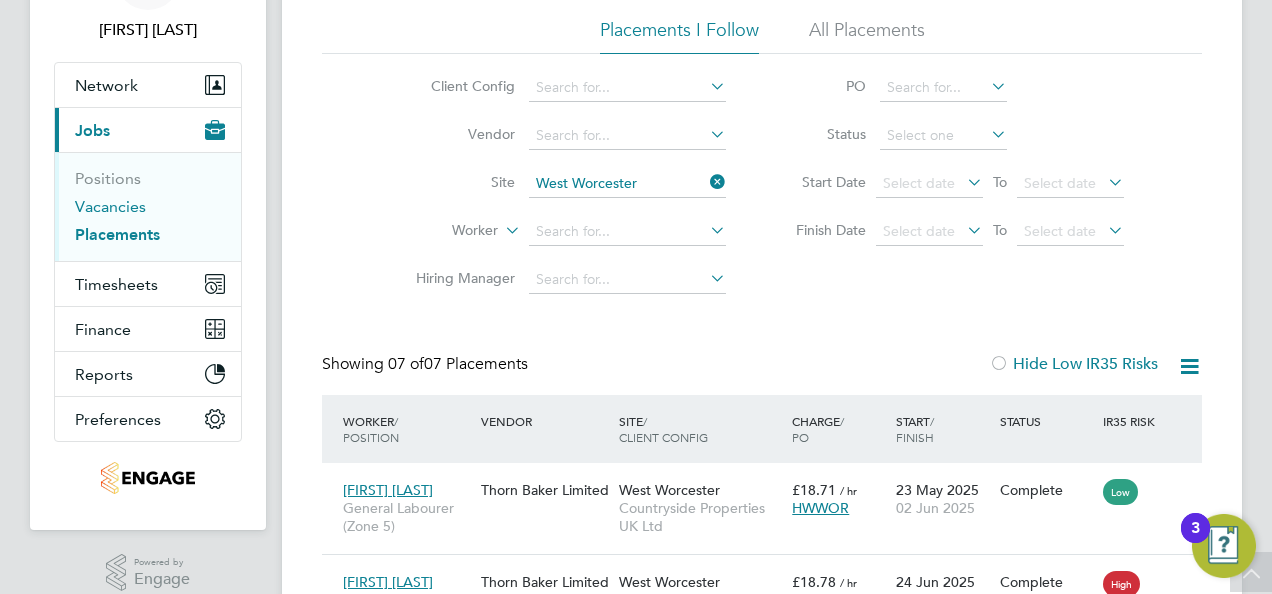 click on "Vacancies" at bounding box center (110, 206) 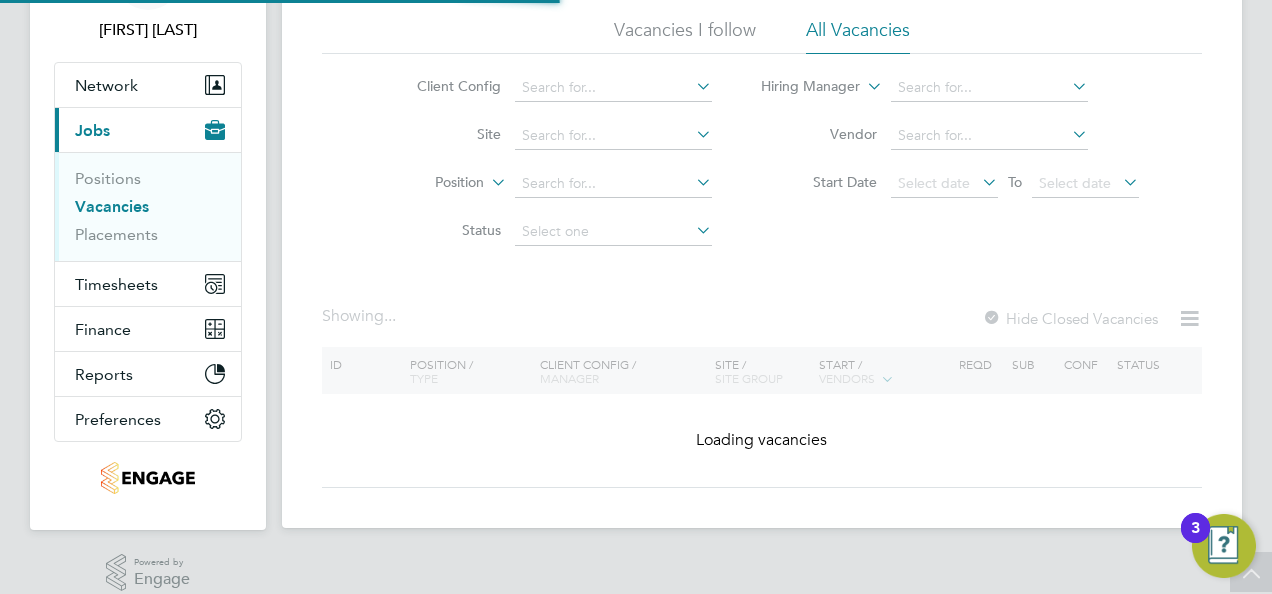 scroll, scrollTop: 0, scrollLeft: 0, axis: both 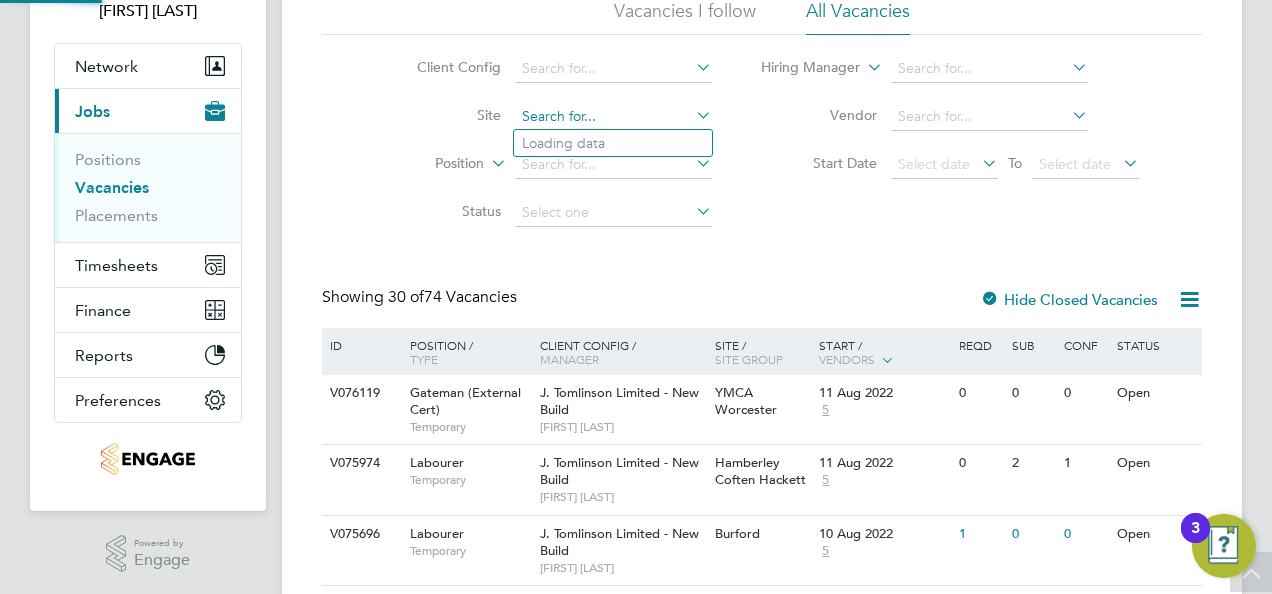 click 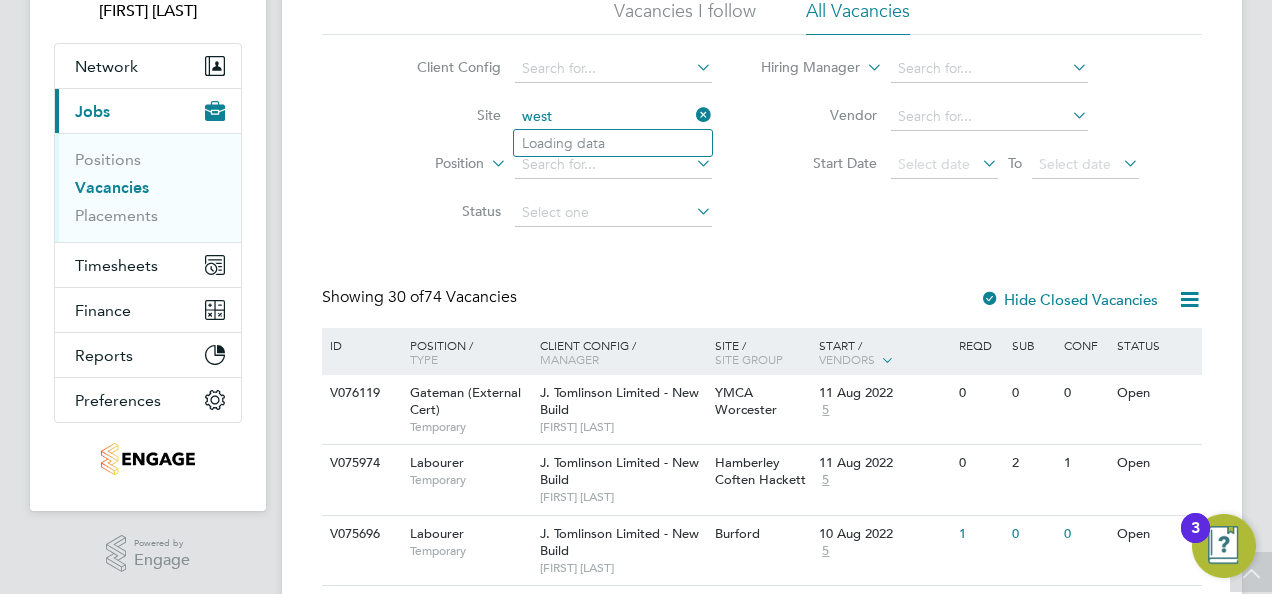 type on "1 Kingsway" 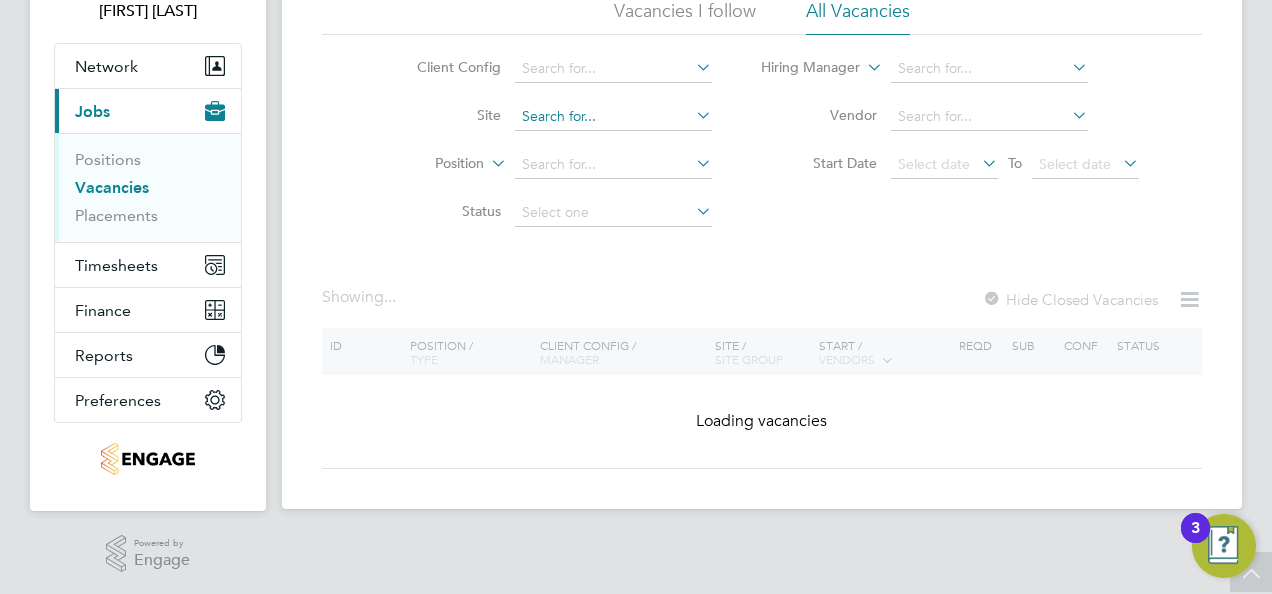 scroll, scrollTop: 0, scrollLeft: 0, axis: both 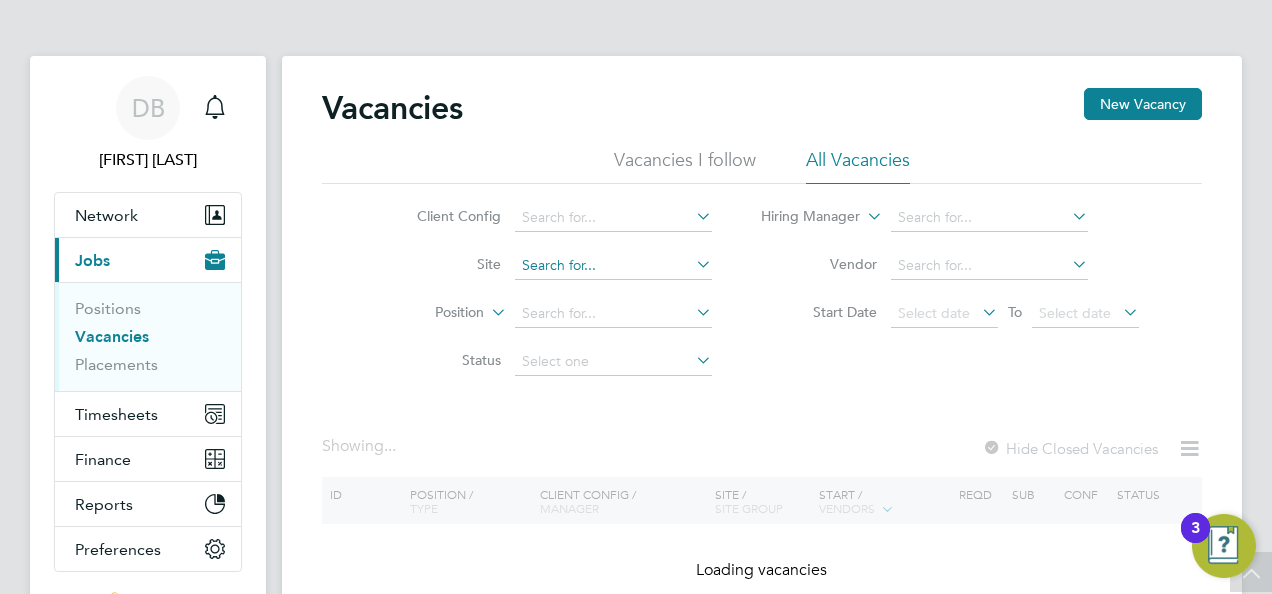 click on "Vacancies New Vacancy Vacancies I follow All Vacancies Client Config     Site     Position     Status   Hiring Manager     Vendor   Start Date
Select date
To
Select date
Showing ...   Hide Closed Vacancies ID  Position / Type   Client Config / Manager Site / Site Group Start / Vendors   Reqd Sub Conf Status Loading vacancies Show  30  more" 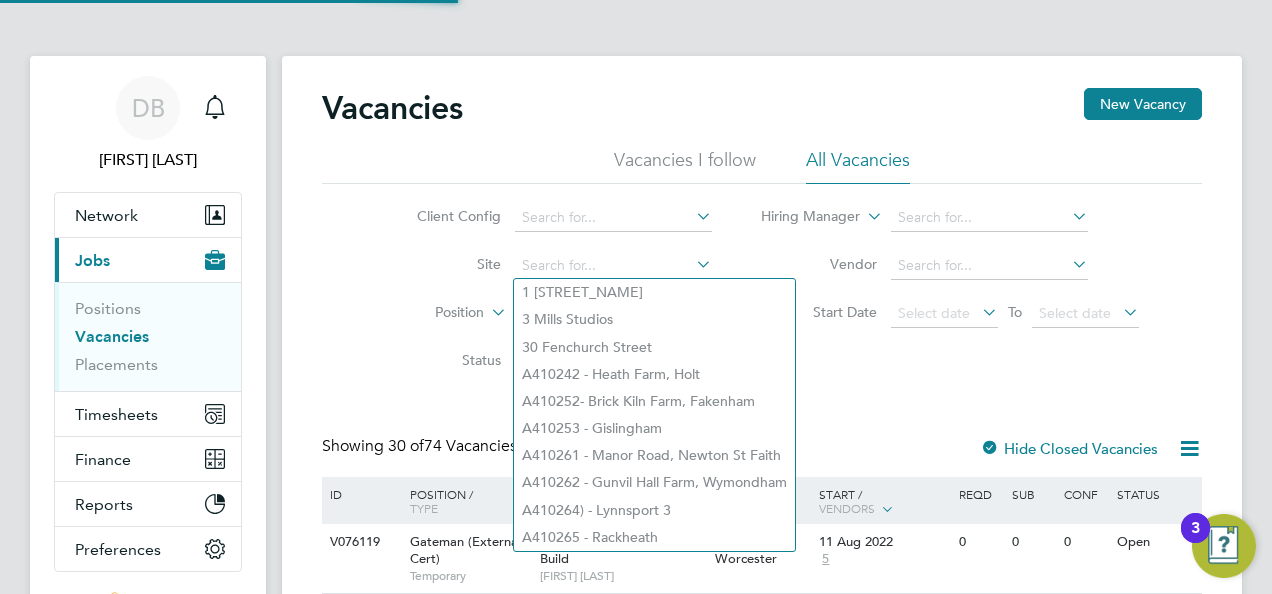 click on "Site" 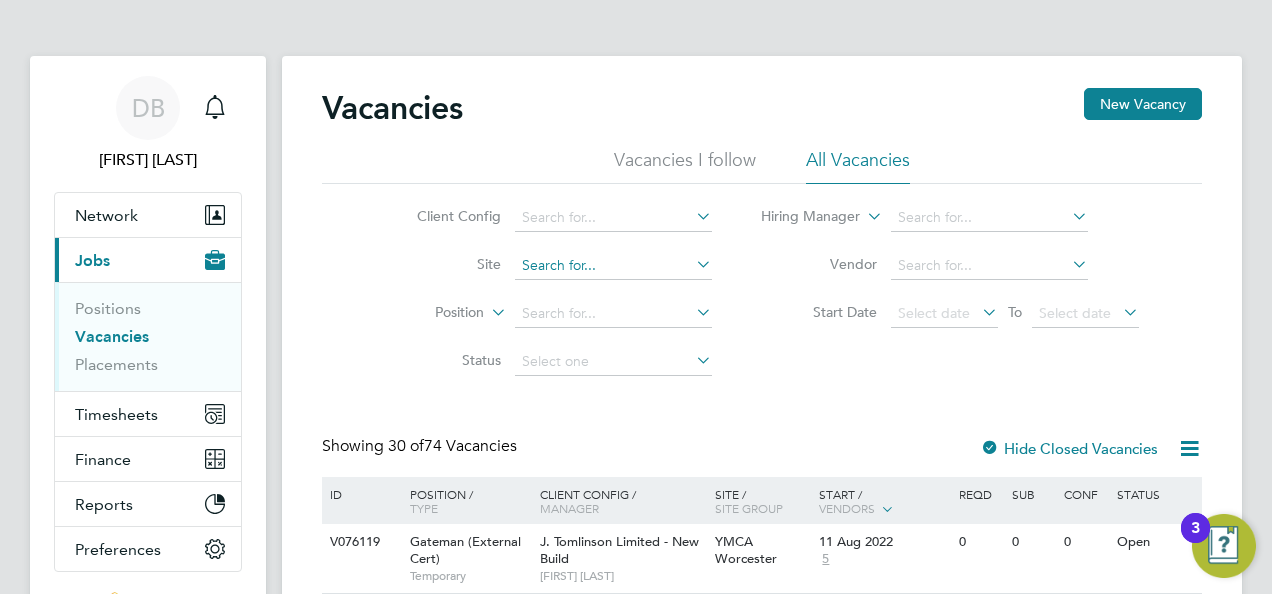 click 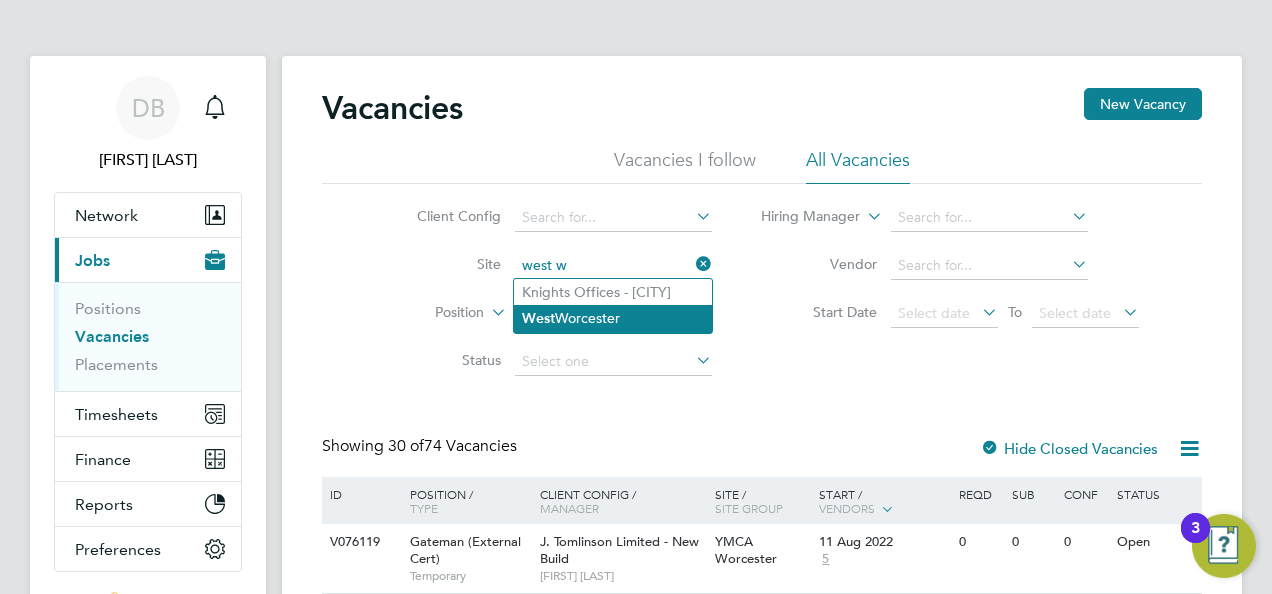 click on "W est  Worcester" 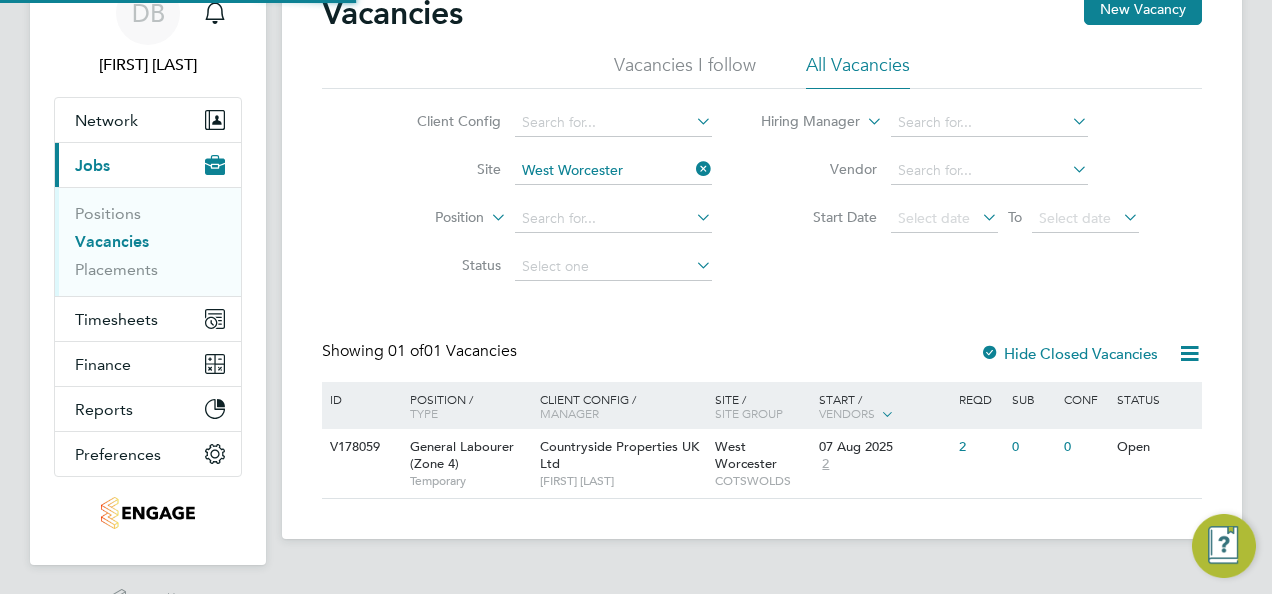 scroll, scrollTop: 149, scrollLeft: 0, axis: vertical 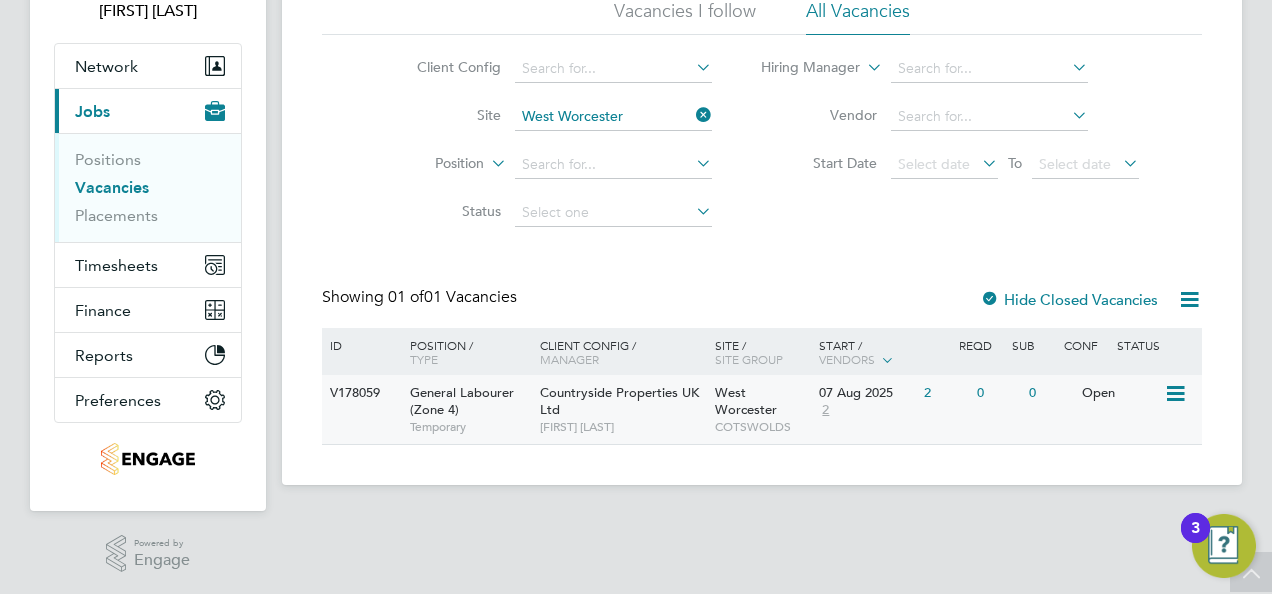 click on "07 Aug 2025 2" 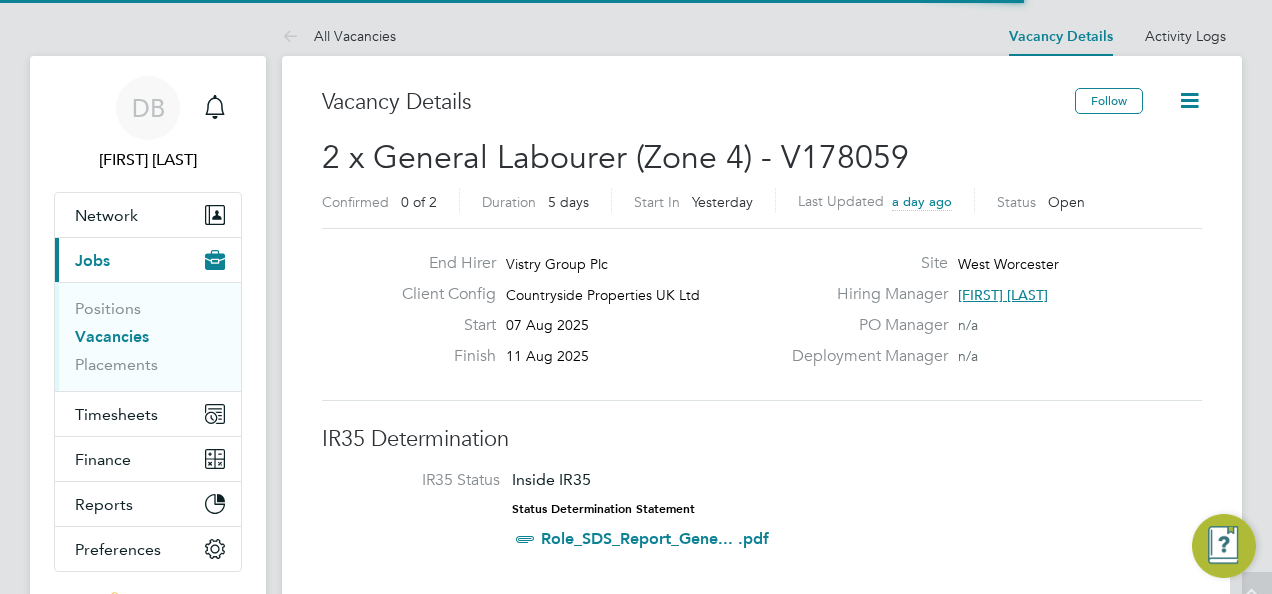 scroll, scrollTop: 460, scrollLeft: 0, axis: vertical 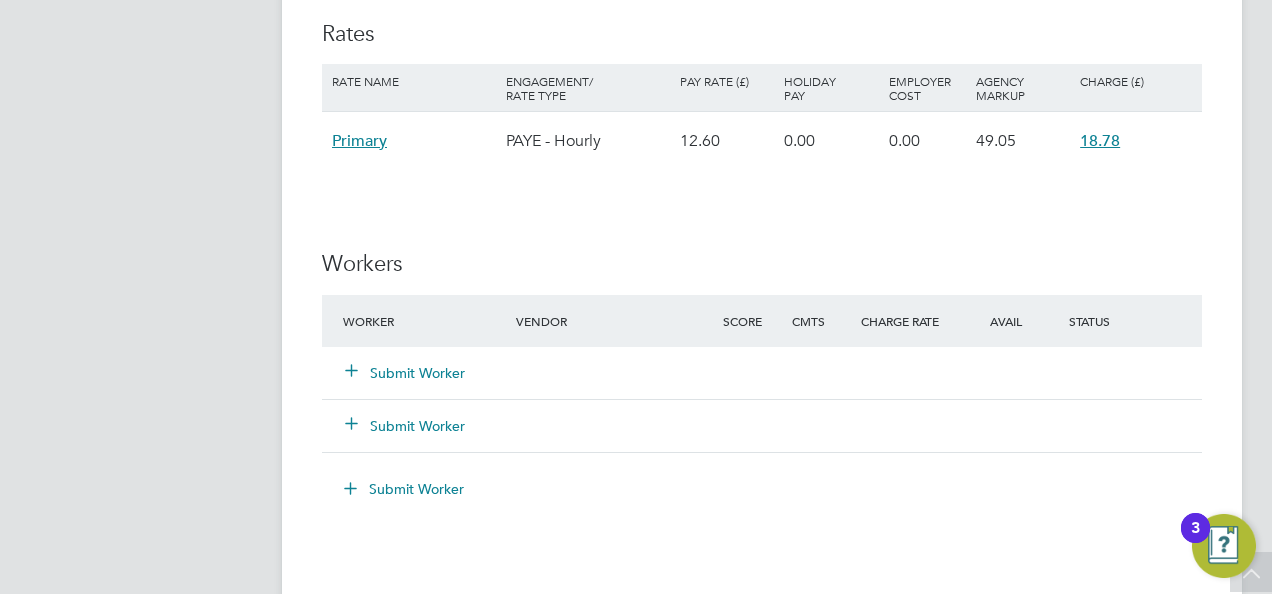 click on "Submit Worker" 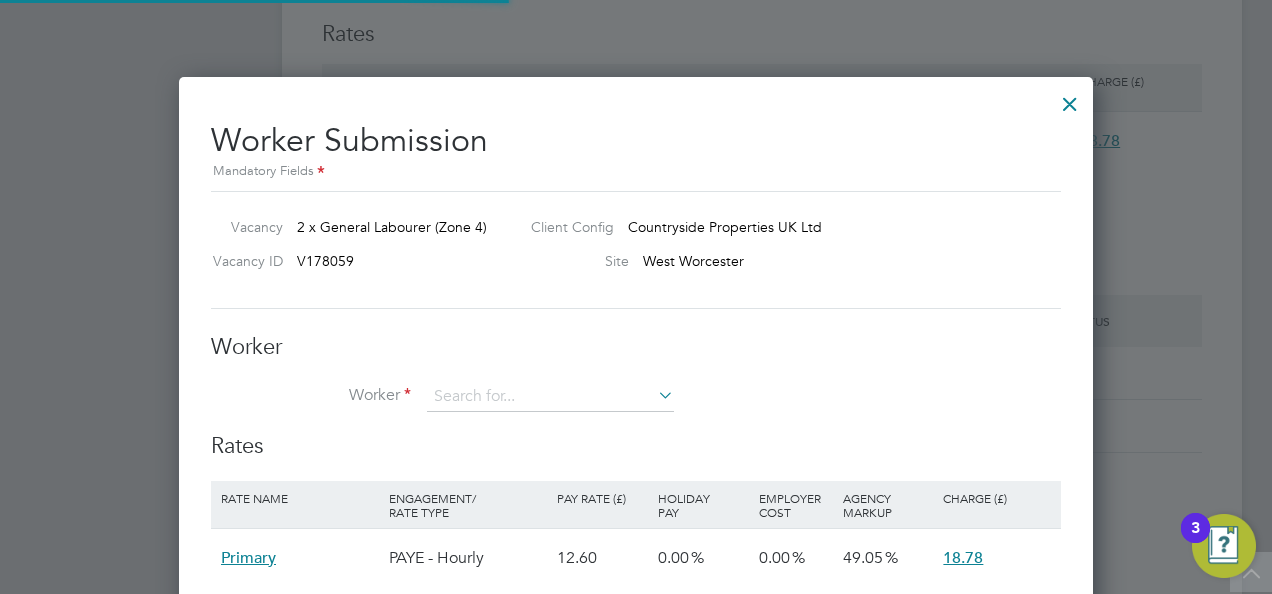 scroll, scrollTop: 10, scrollLeft: 10, axis: both 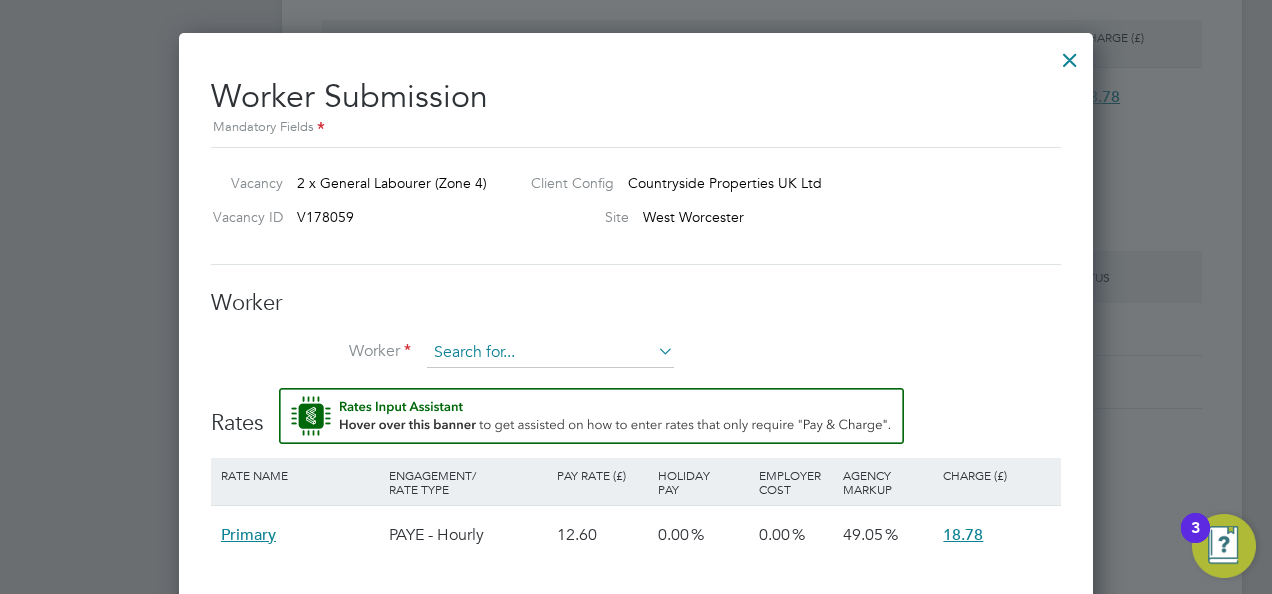 click at bounding box center [550, 353] 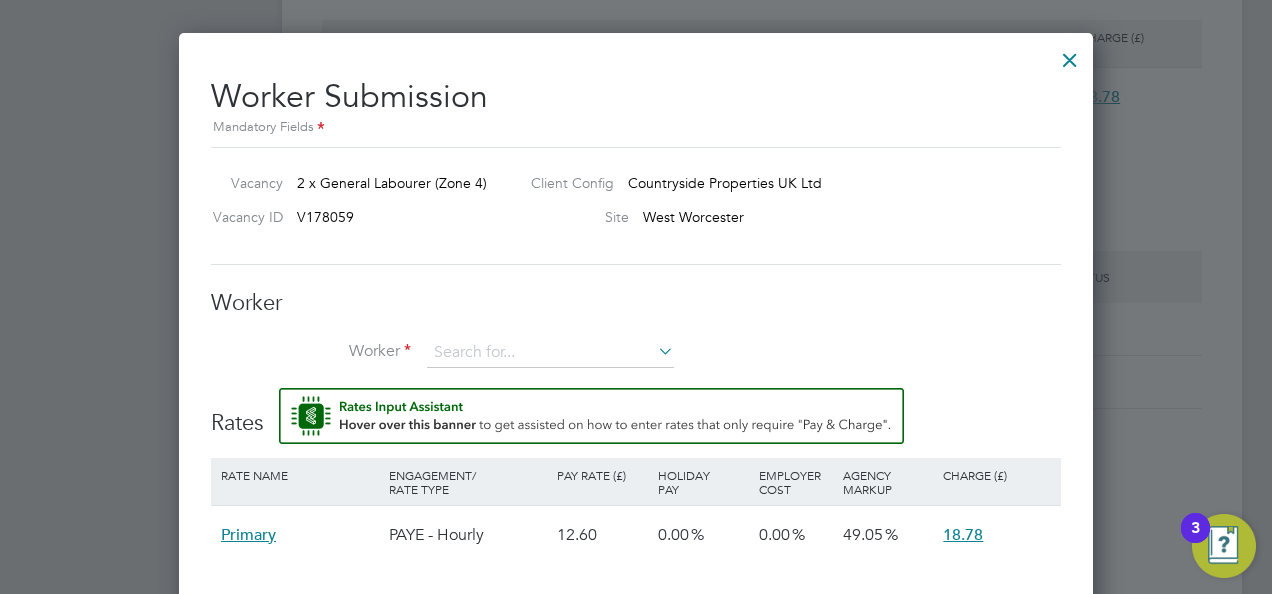 click on "Worker" at bounding box center (636, 303) 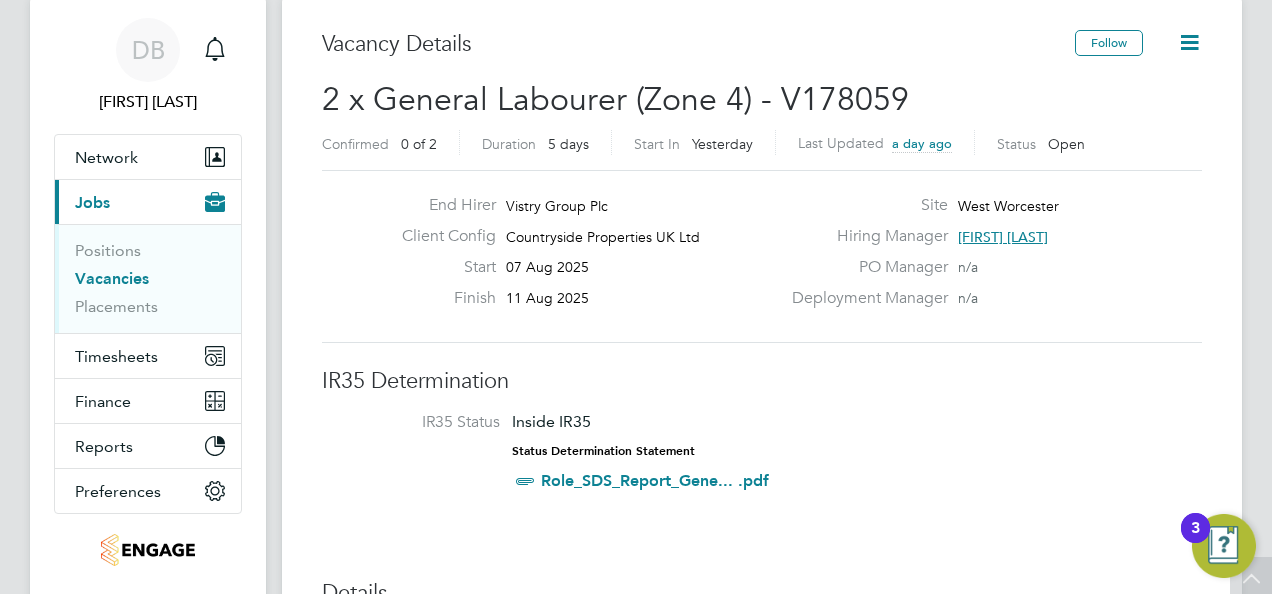scroll, scrollTop: 0, scrollLeft: 0, axis: both 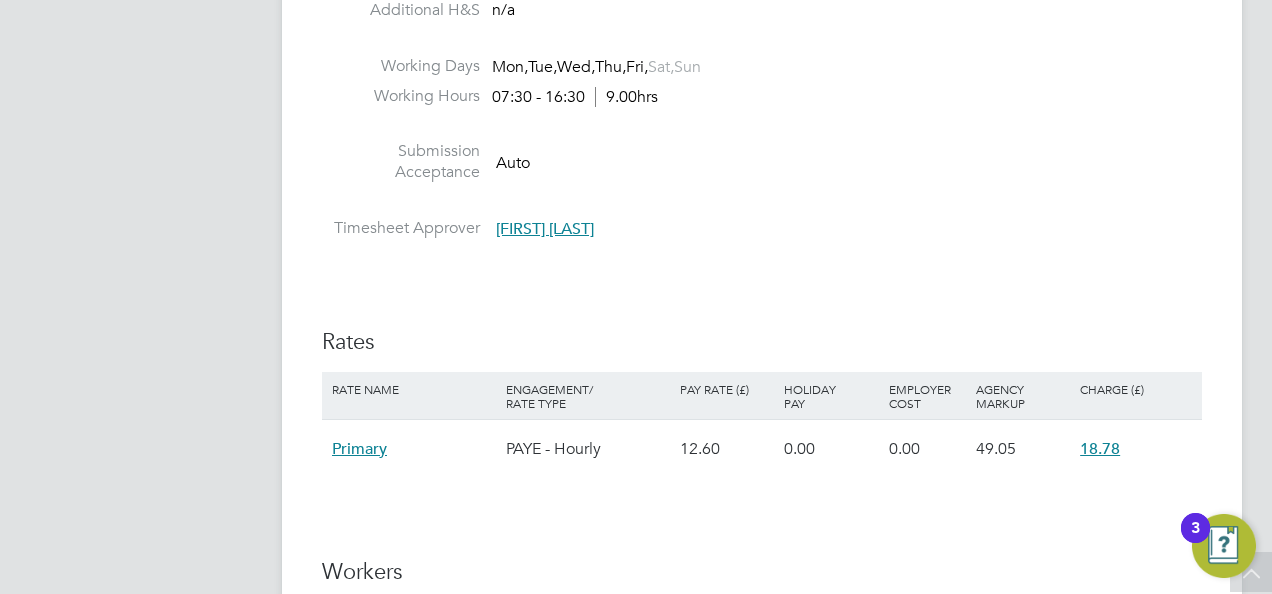 click on "[FIRST] [LAST]" 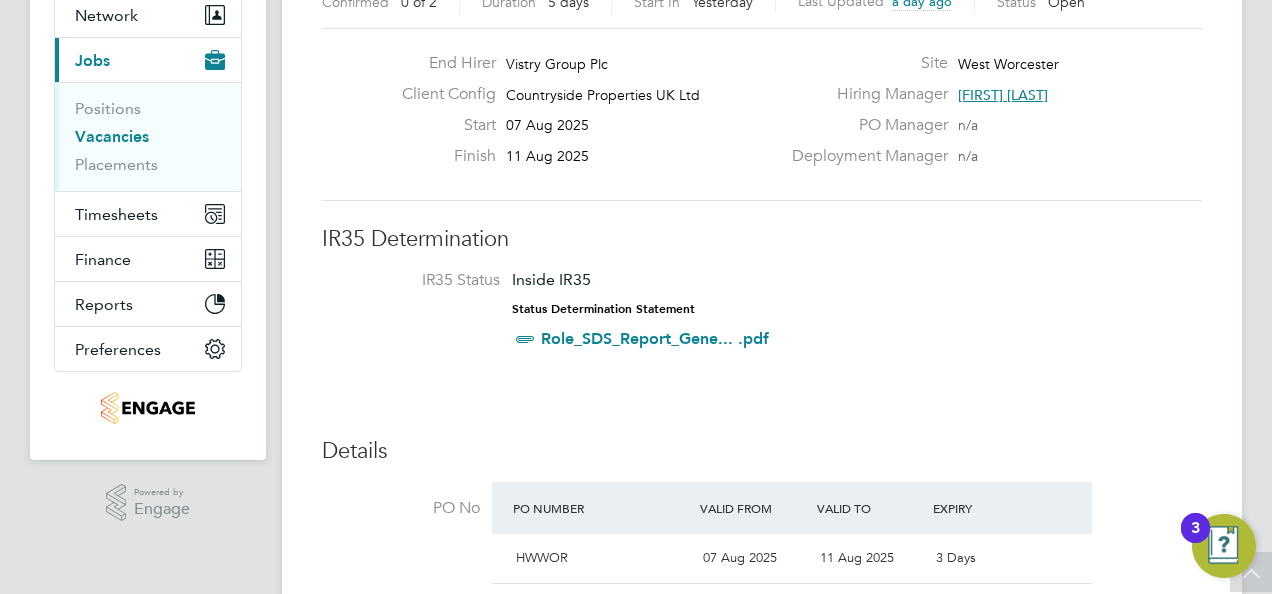 scroll, scrollTop: 0, scrollLeft: 0, axis: both 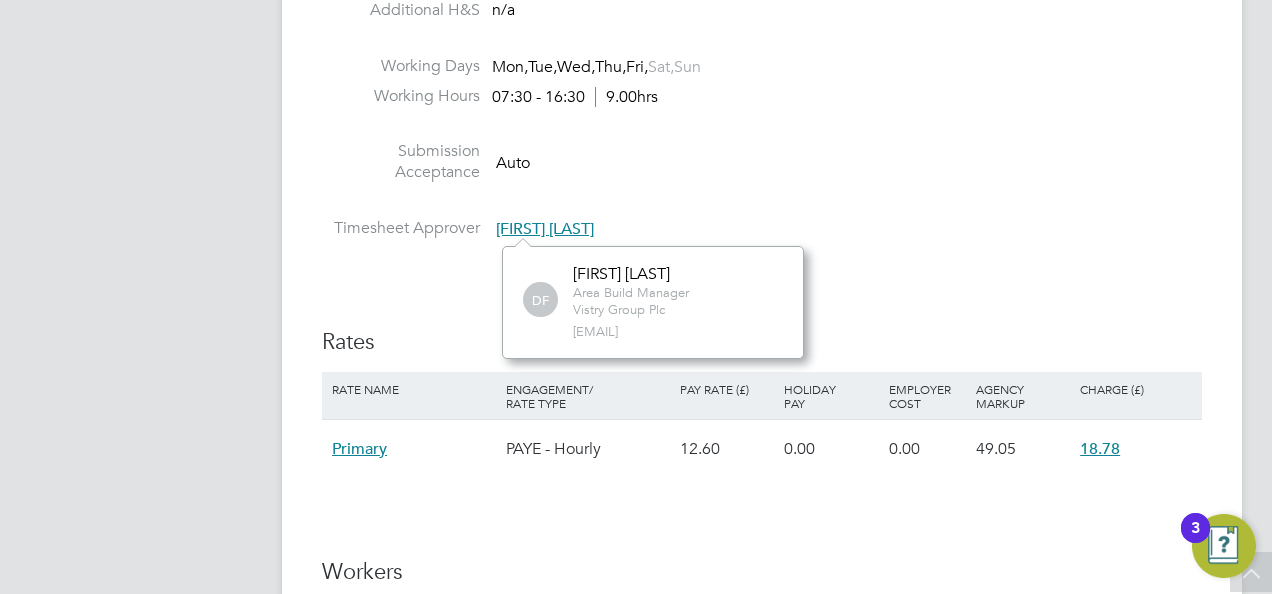 click on "Timesheet Approver   [FIRST] [LAST]" 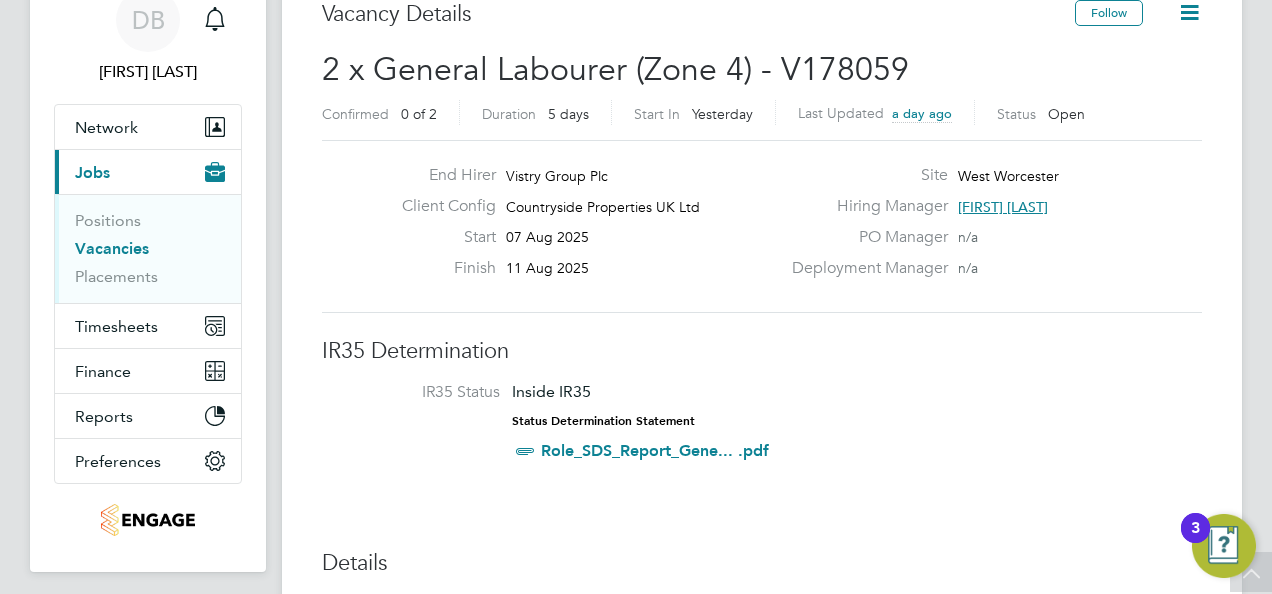 scroll, scrollTop: 0, scrollLeft: 0, axis: both 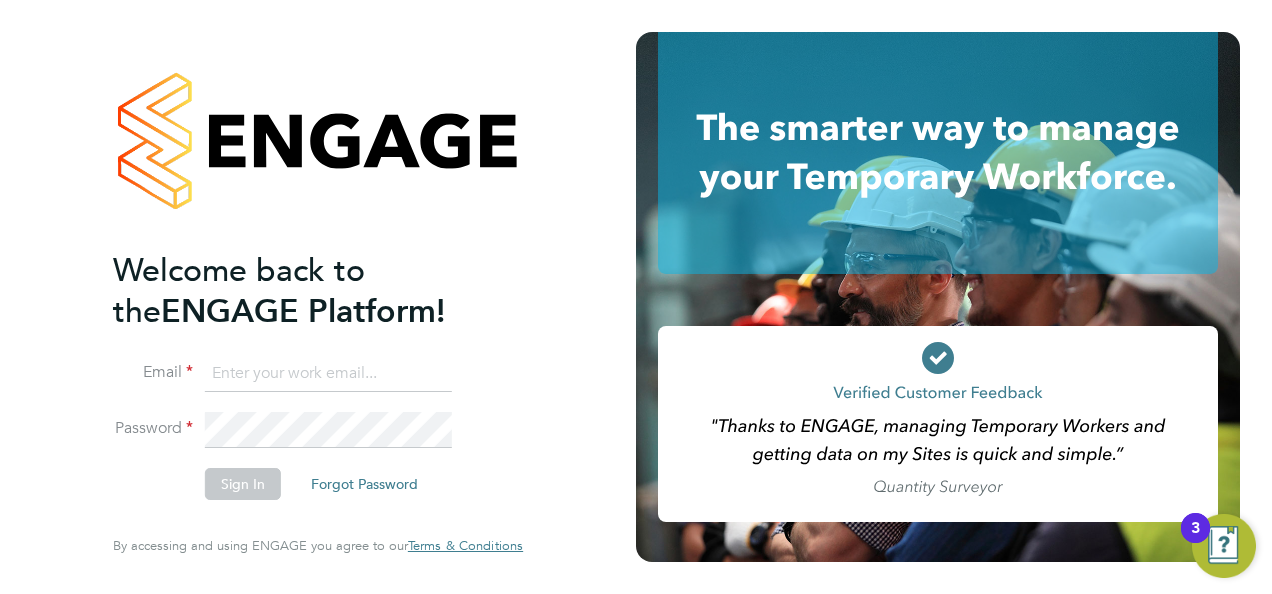 type on "[FIRST].[LAST]@[DOMAIN]" 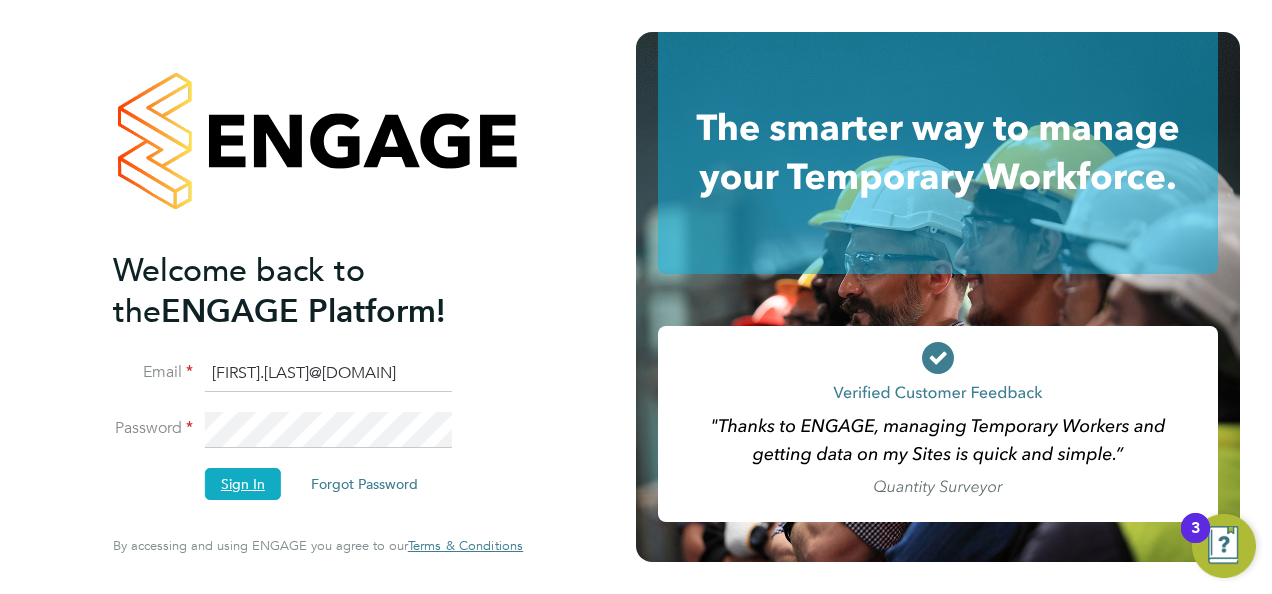 click on "Sign In" 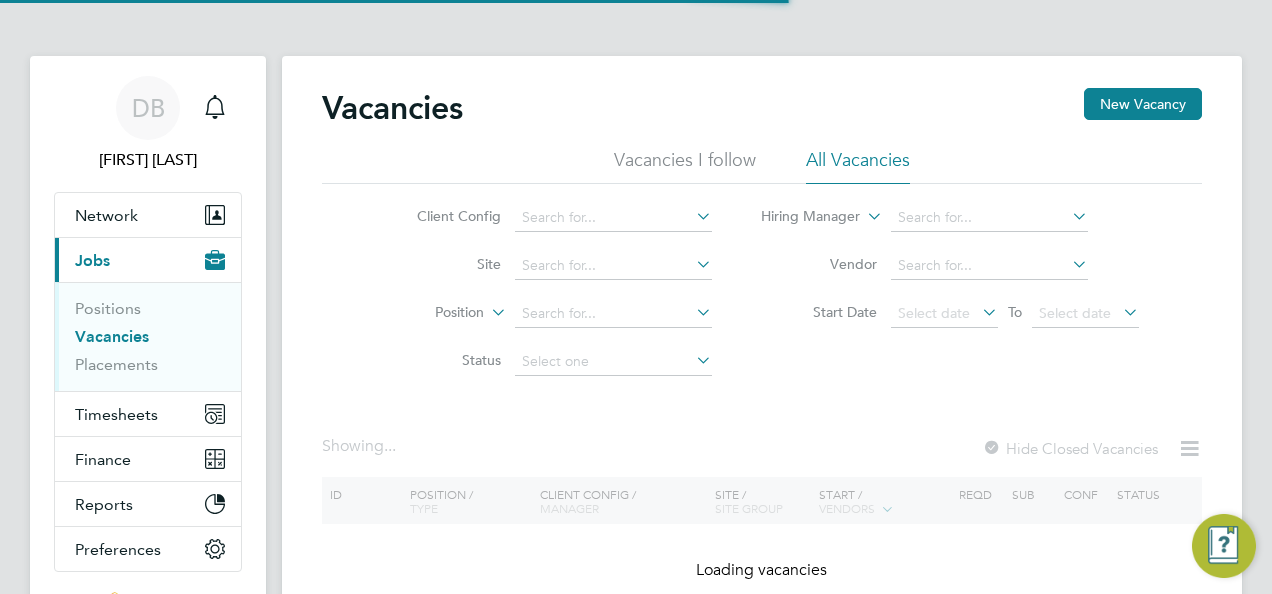 scroll, scrollTop: 0, scrollLeft: 0, axis: both 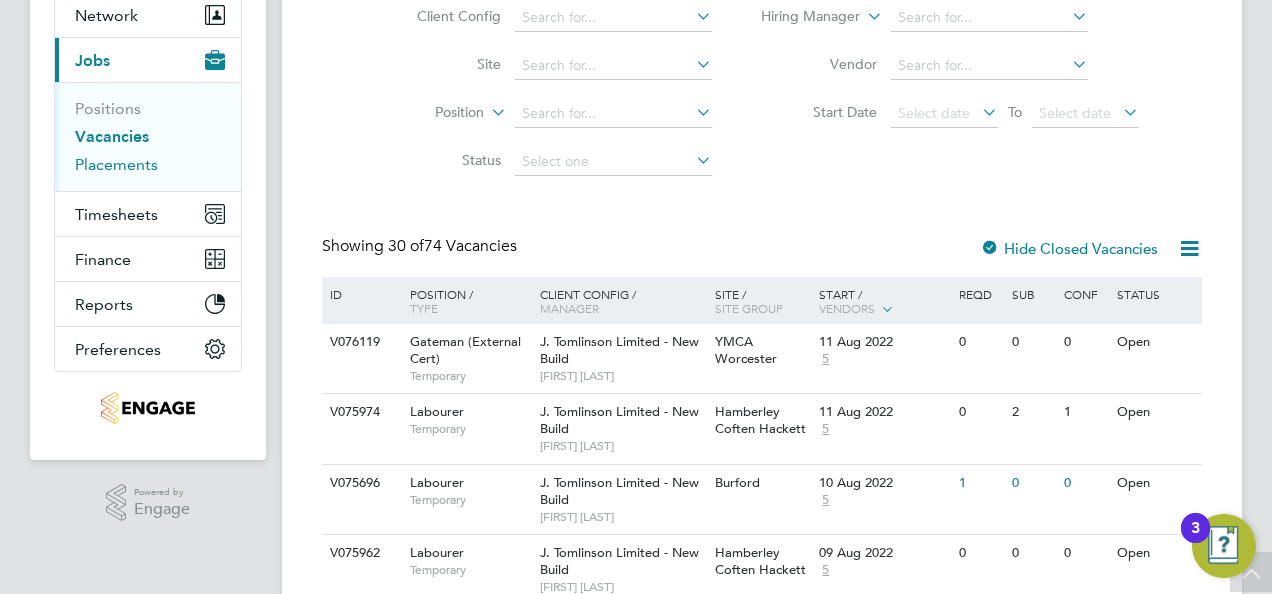 click on "Placements" at bounding box center [116, 164] 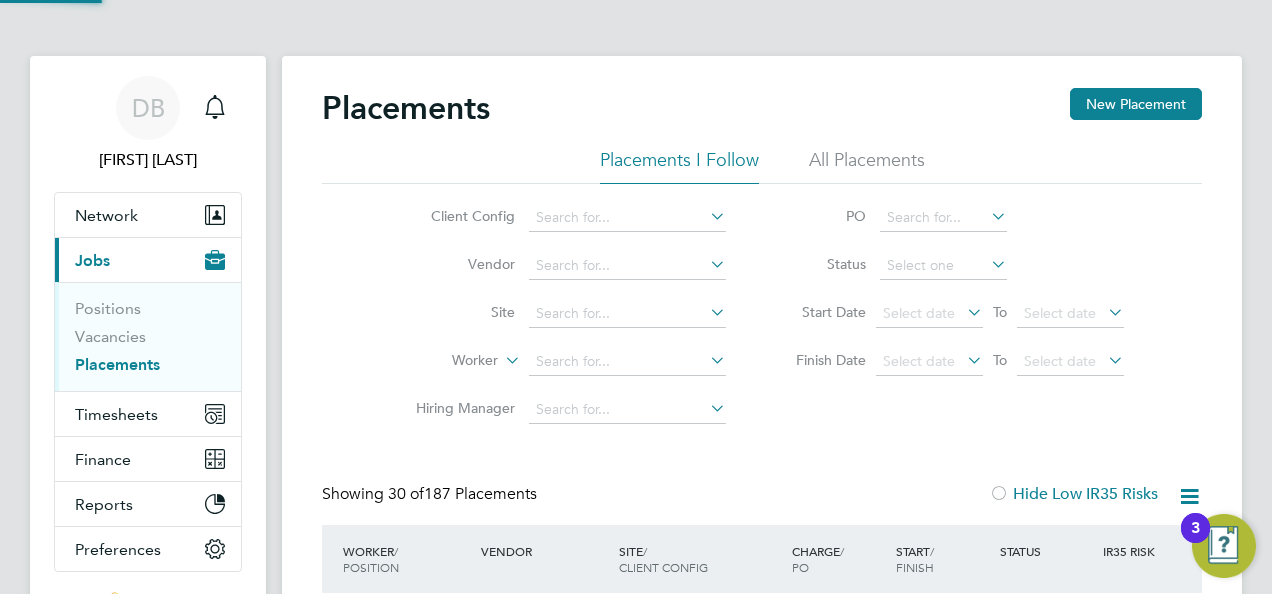 scroll, scrollTop: 184, scrollLeft: 0, axis: vertical 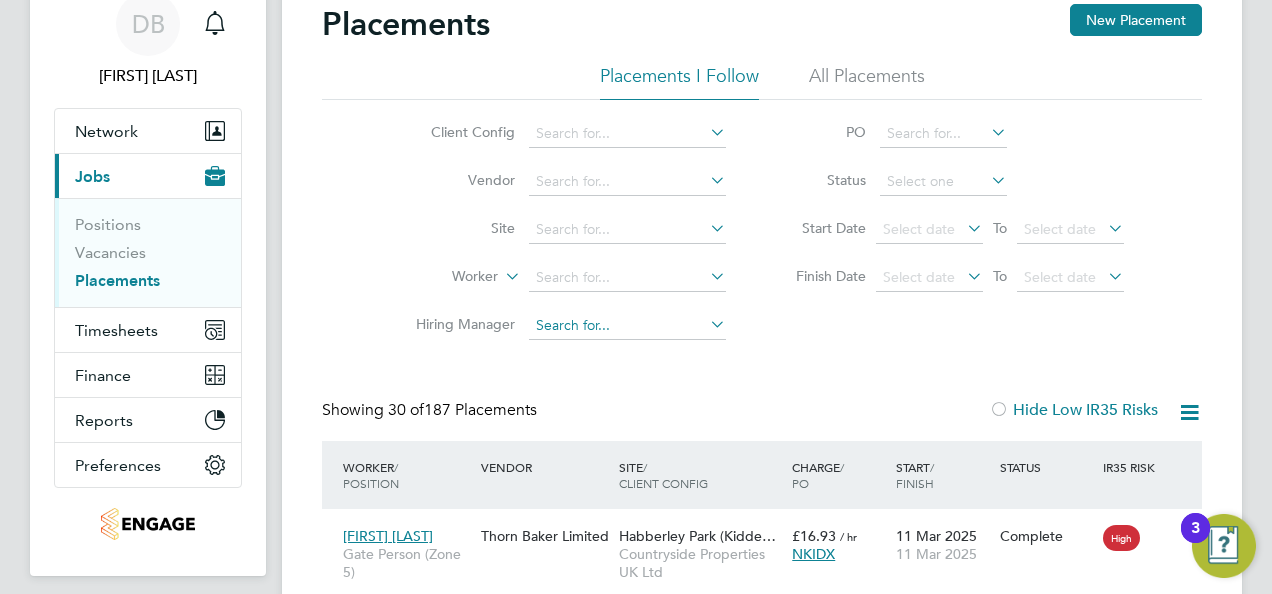 click 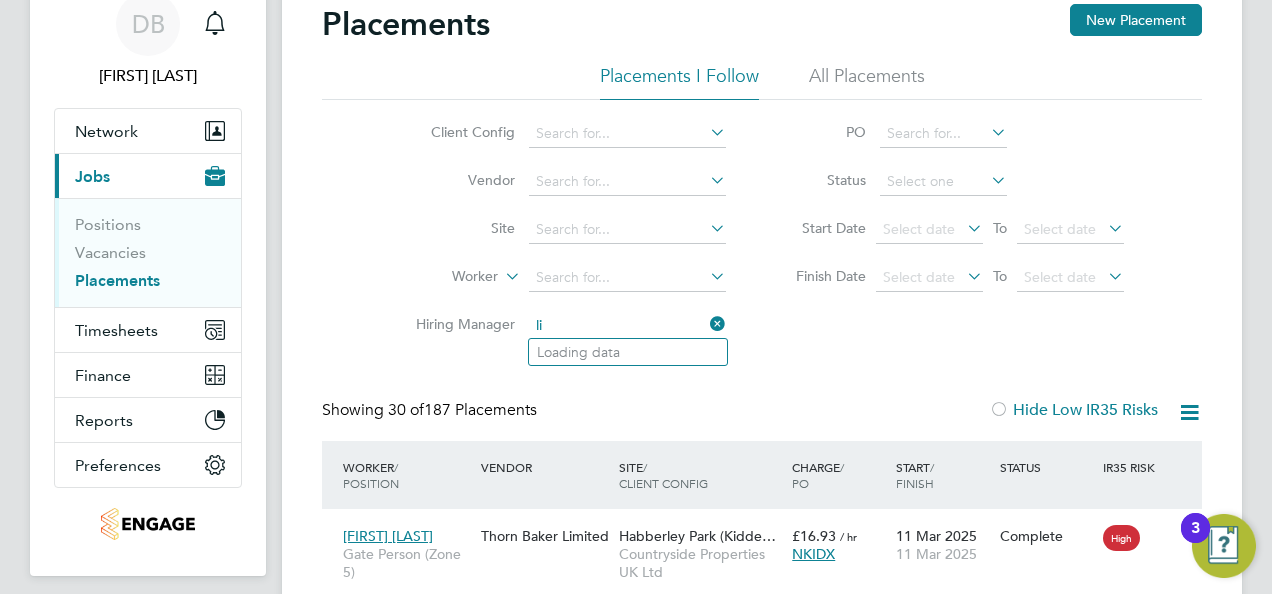 type on "l" 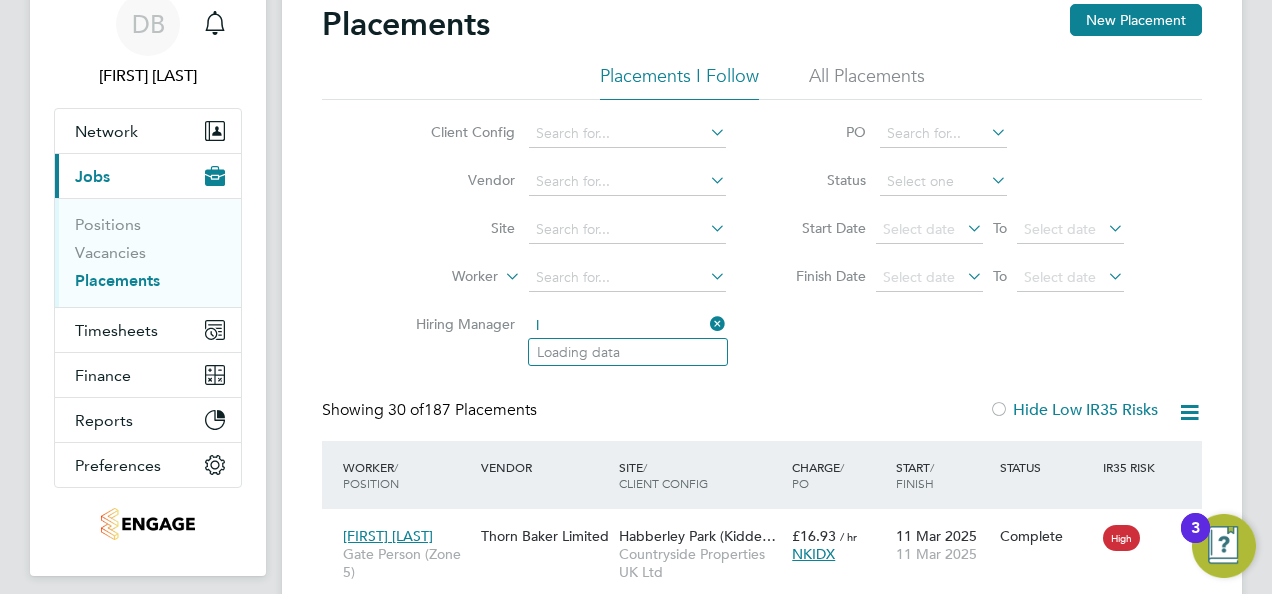 type 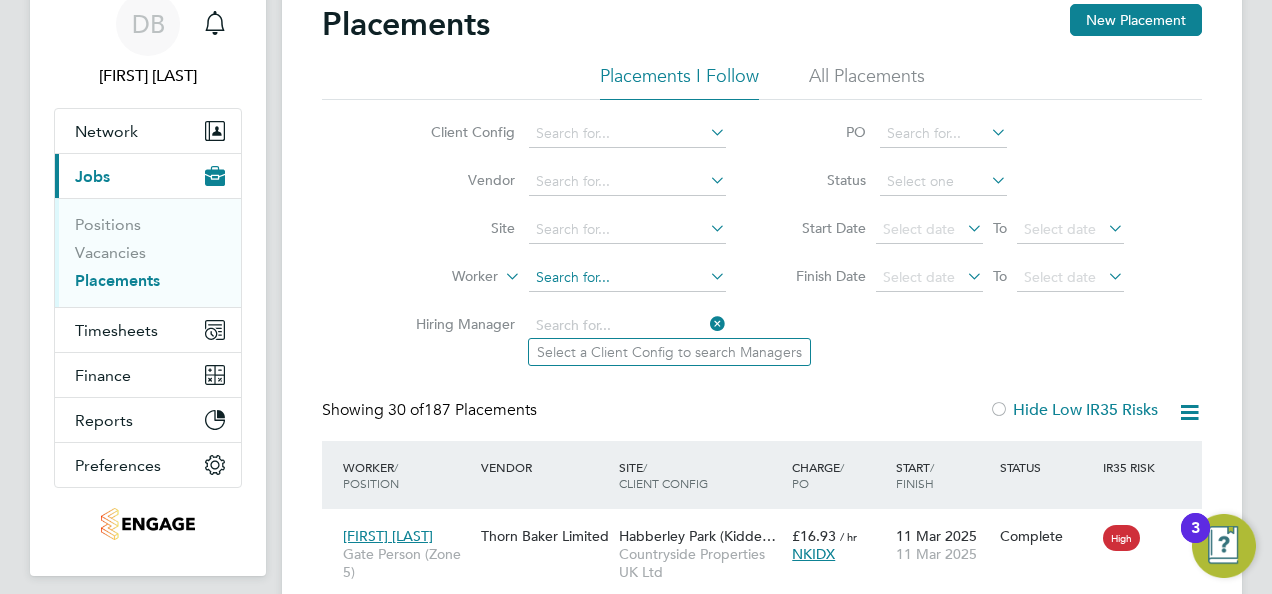 click 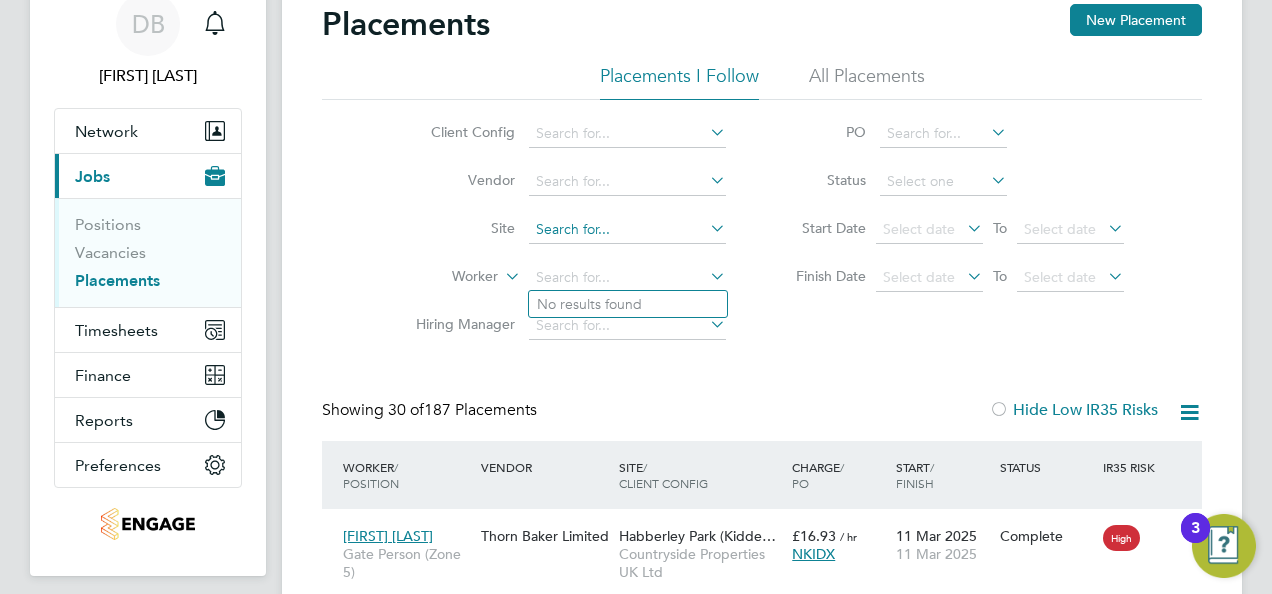 click 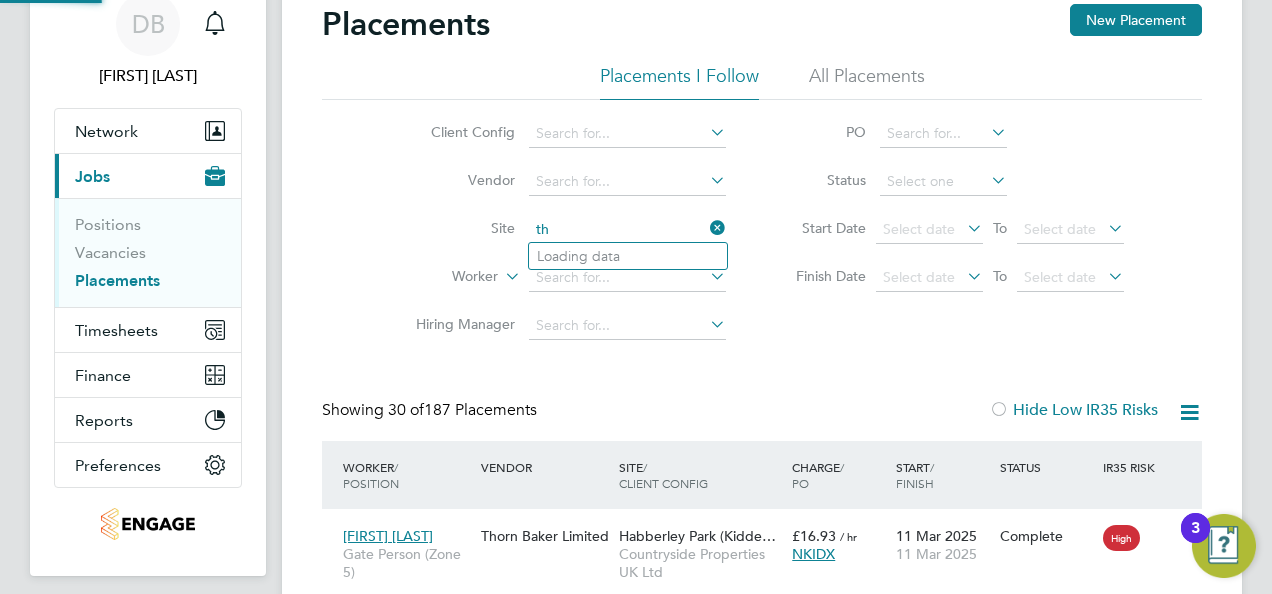 type on "t" 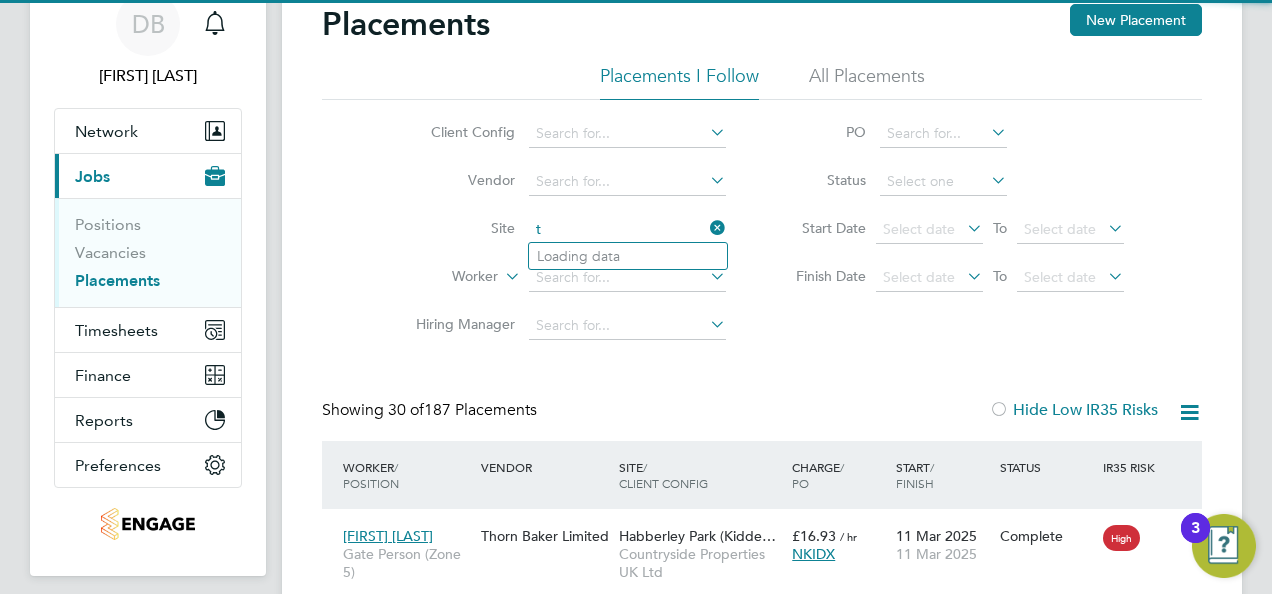 type 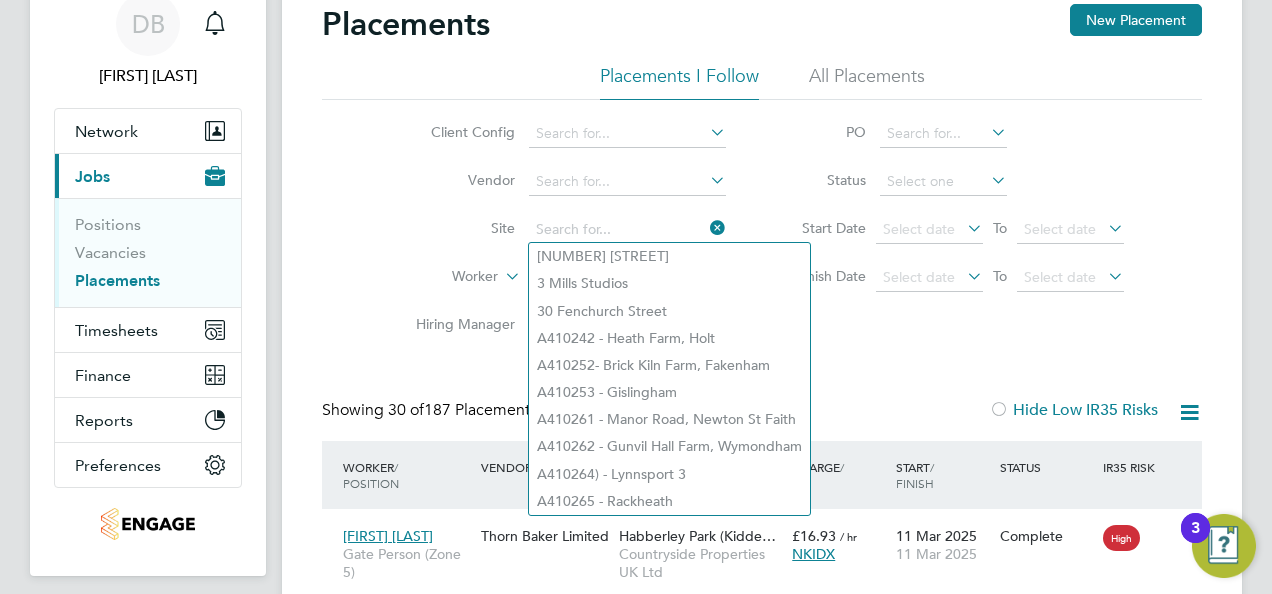 click on "Site" 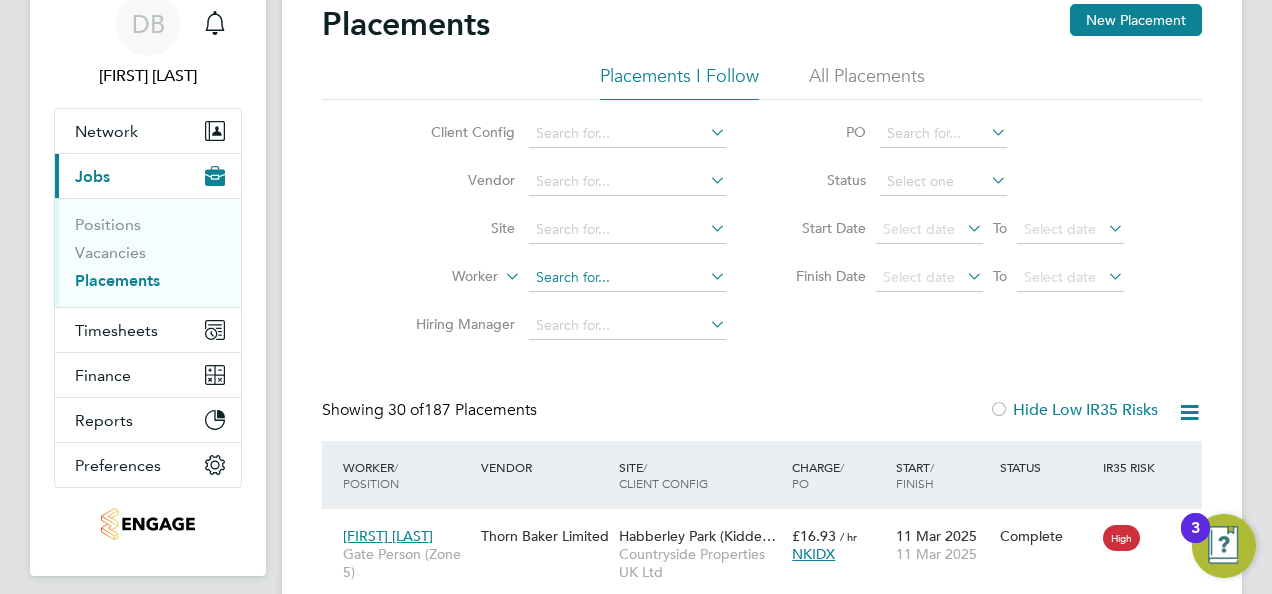 click 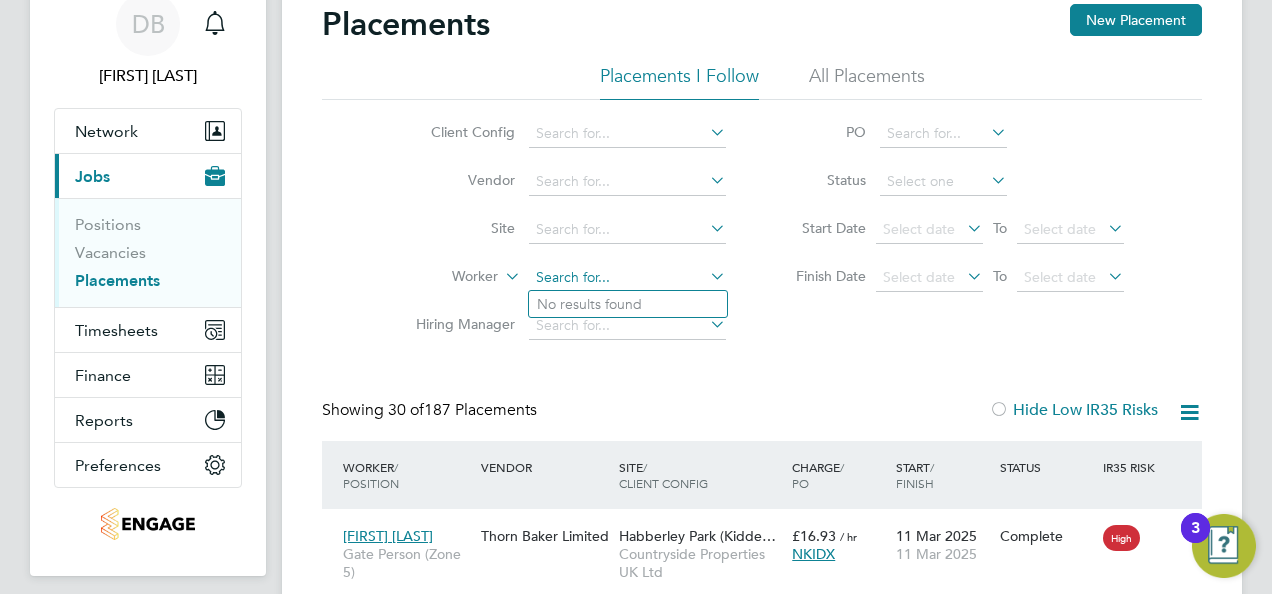 type on "y" 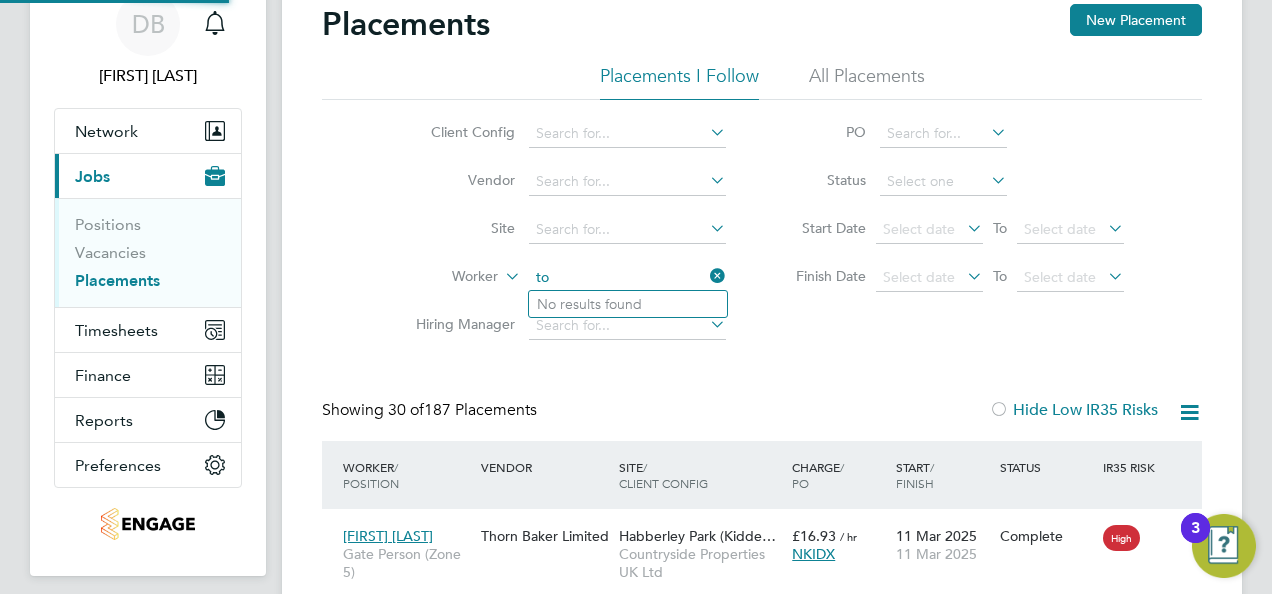 type on "tom" 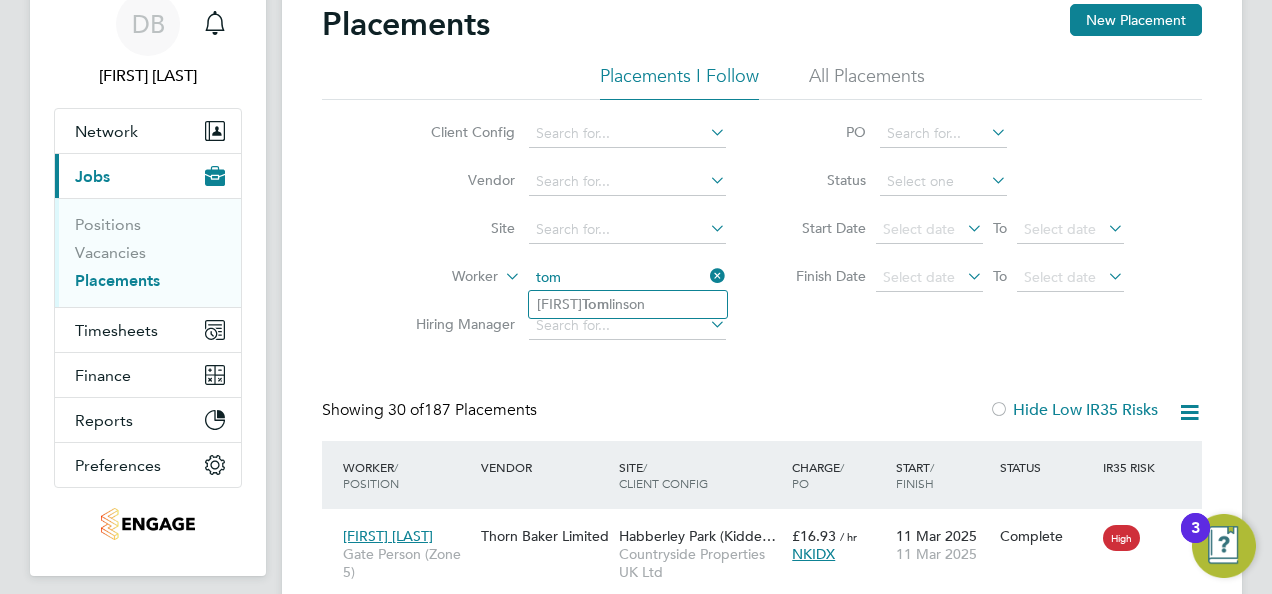 drag, startPoint x: 576, startPoint y: 275, endPoint x: 502, endPoint y: 276, distance: 74.00676 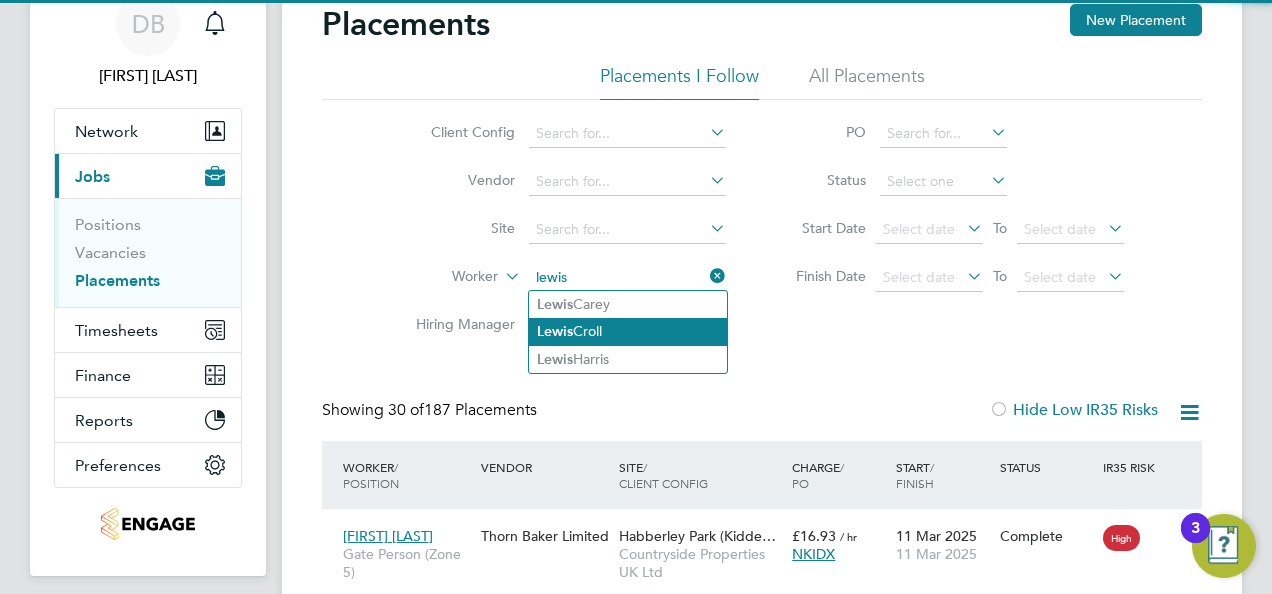 click on "Lewis  Croll" 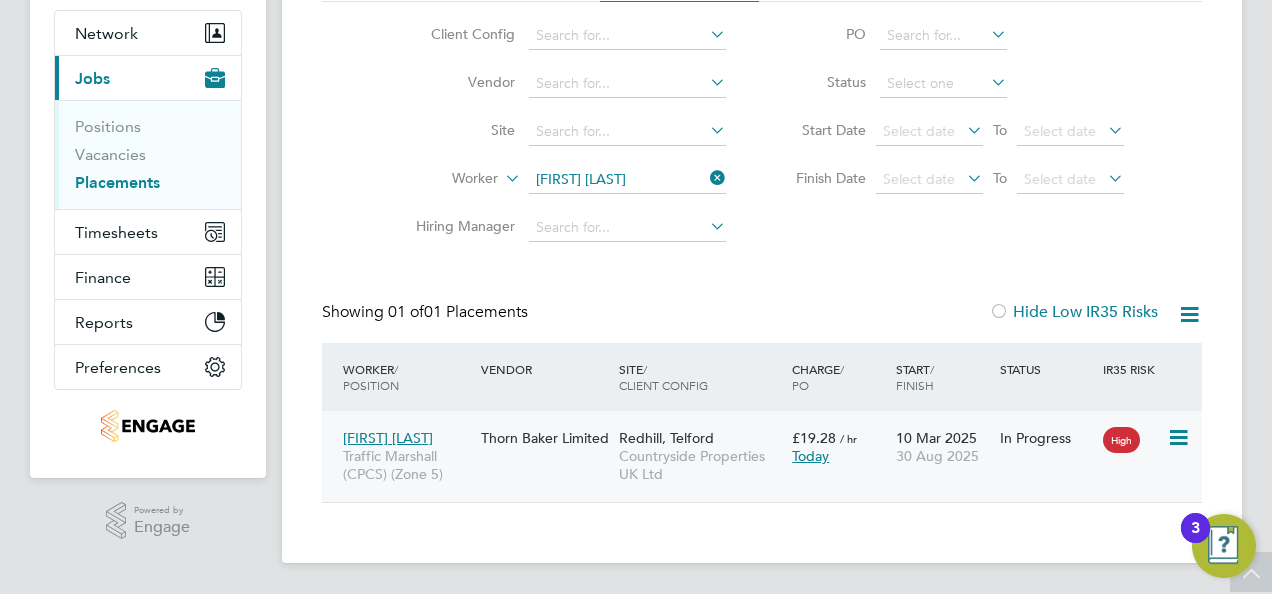drag, startPoint x: 378, startPoint y: 438, endPoint x: 394, endPoint y: 436, distance: 16.124516 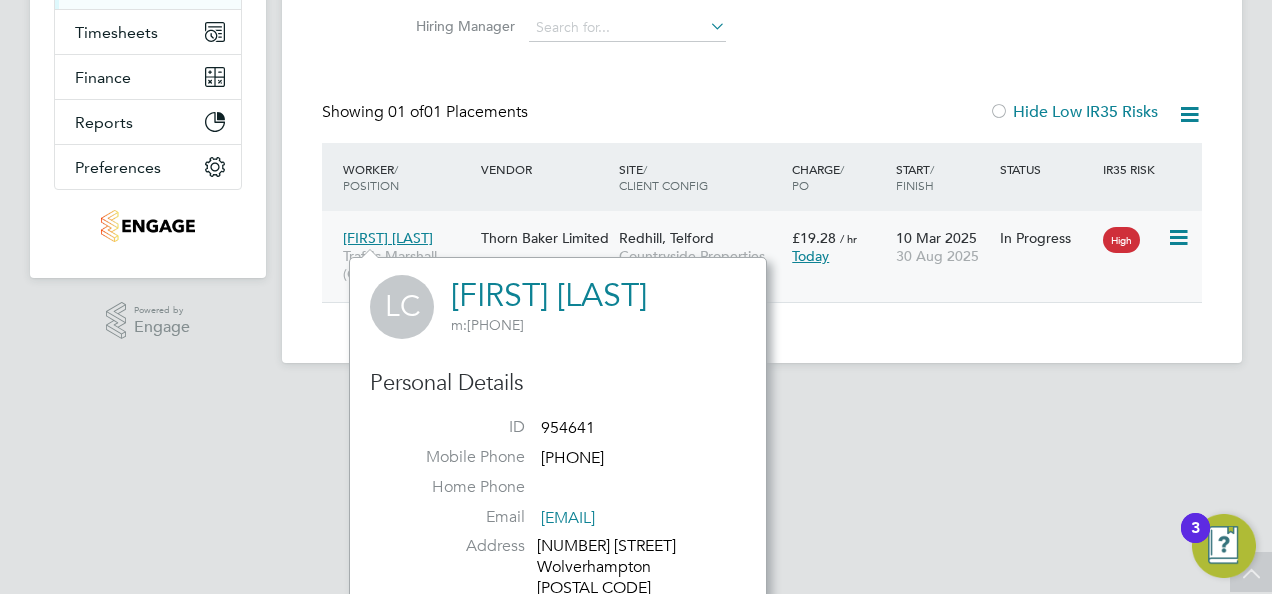 click 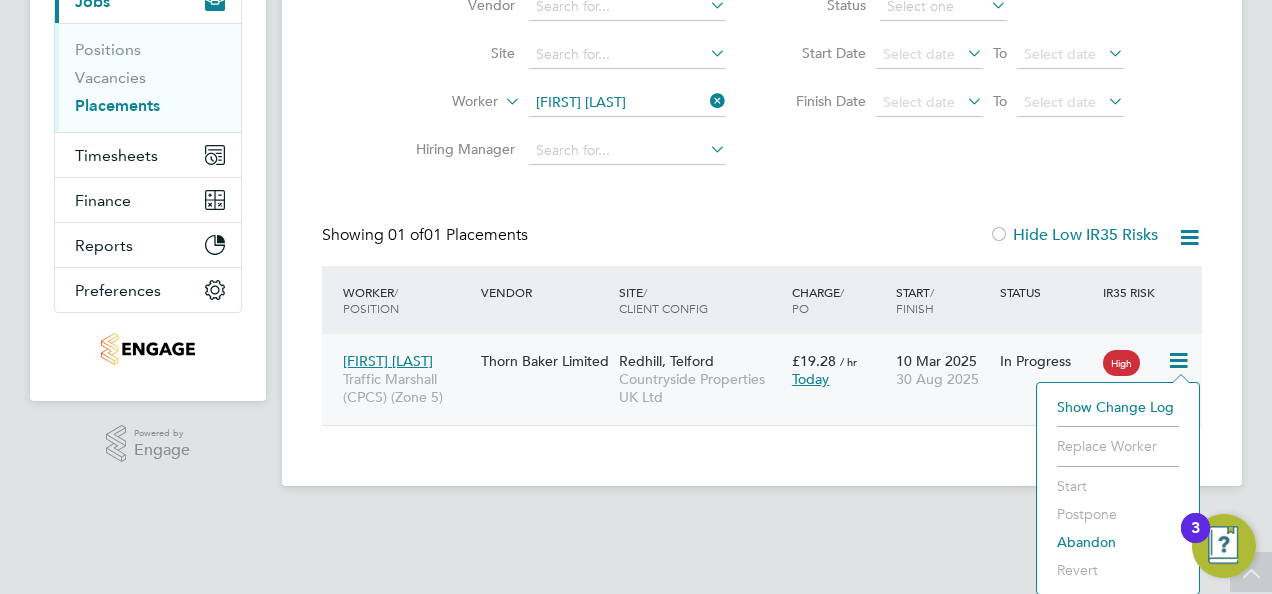 drag, startPoint x: 934, startPoint y: 434, endPoint x: 890, endPoint y: 432, distance: 44.04543 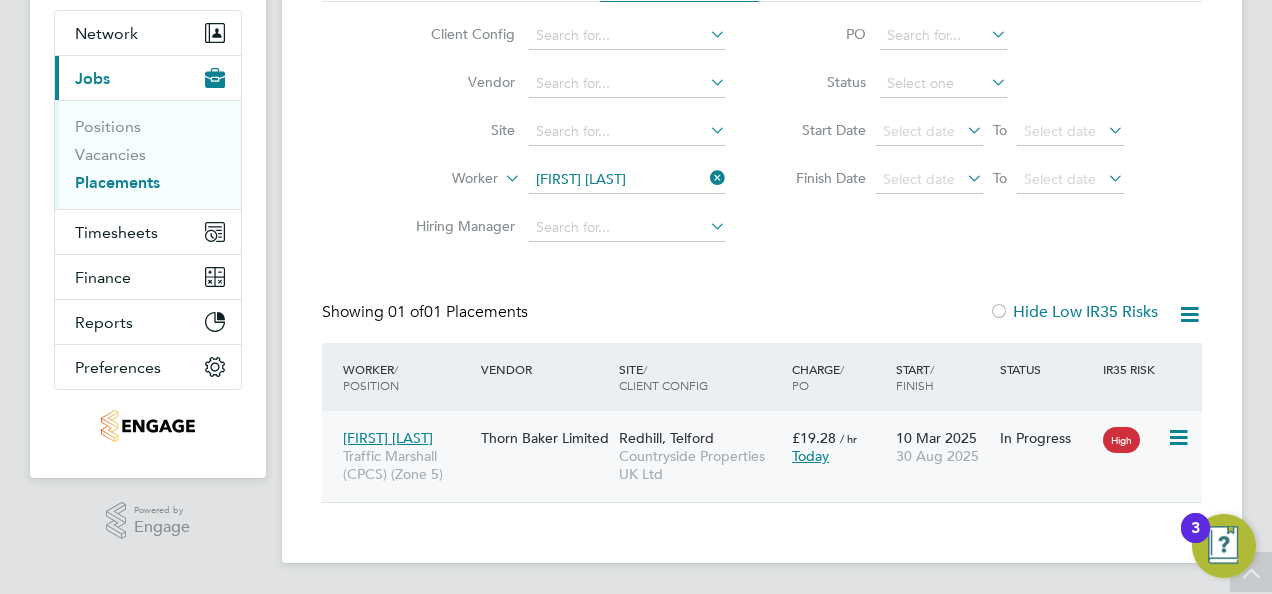 click on "Redhill, Telford" 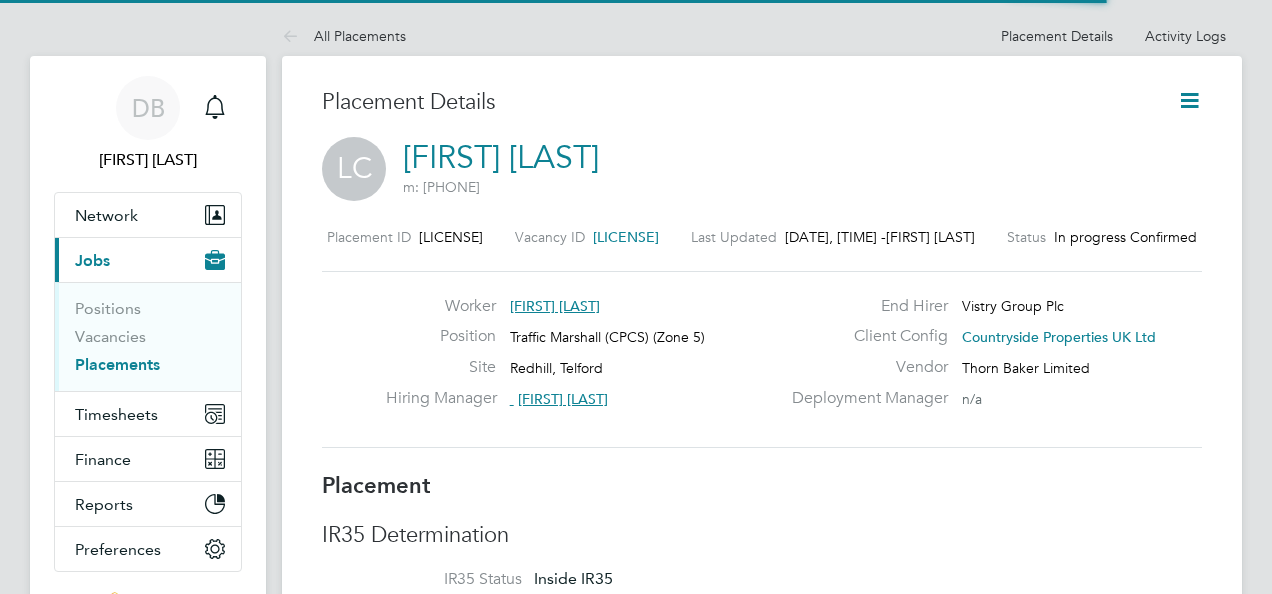 scroll, scrollTop: 72, scrollLeft: 0, axis: vertical 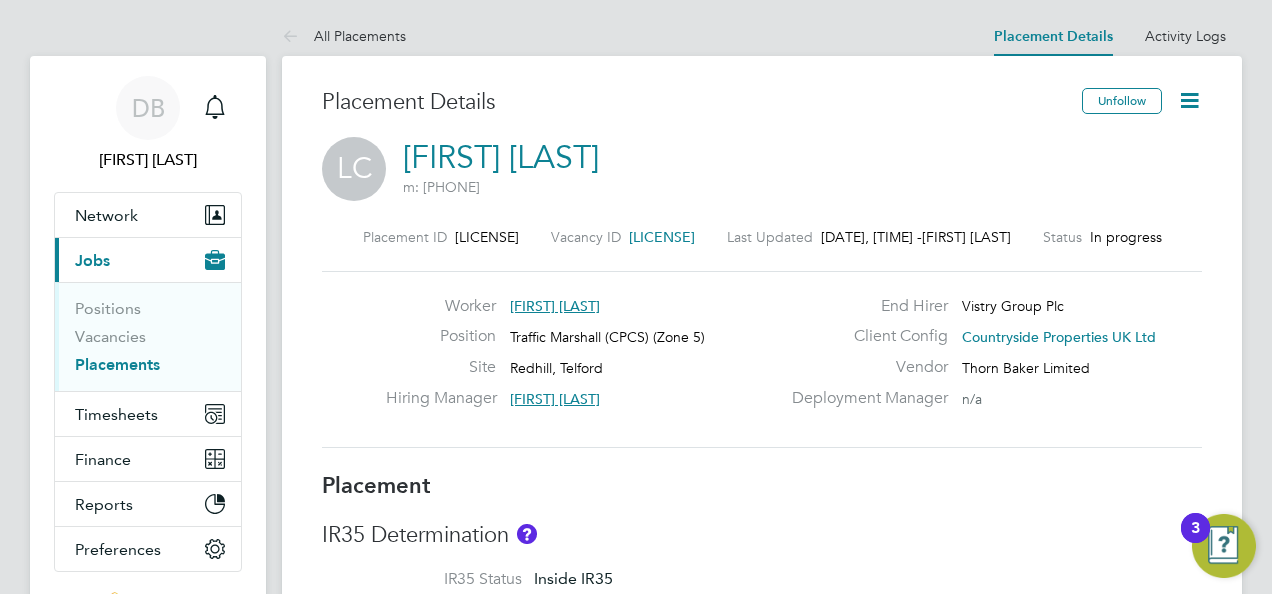 click 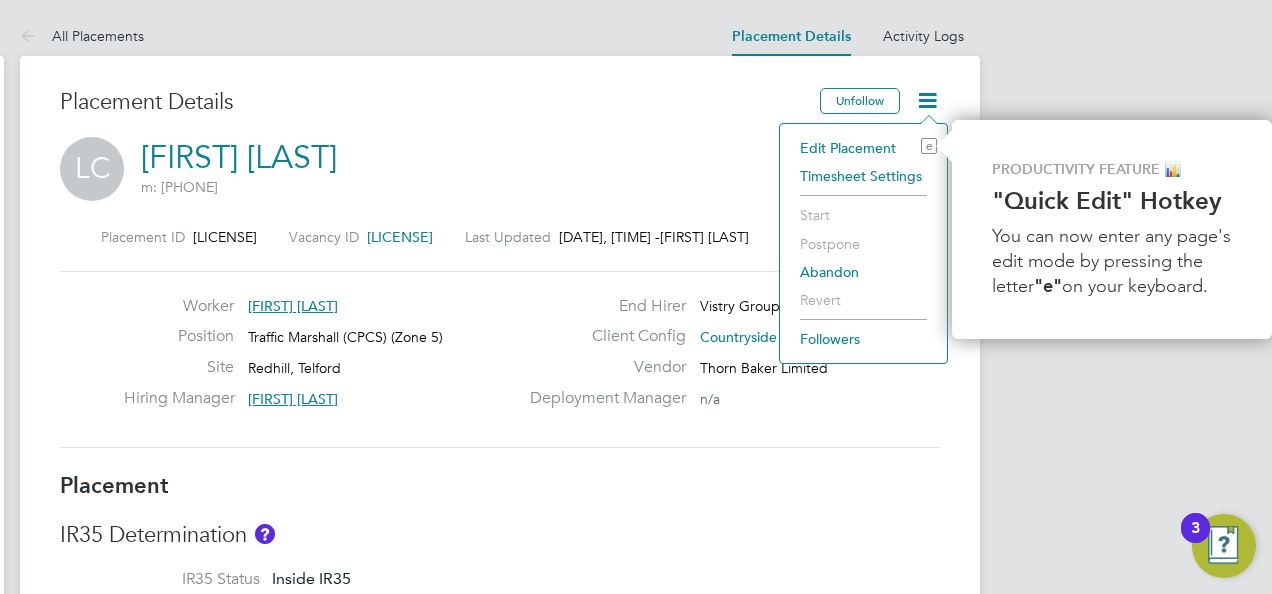click on "LC   Lewis Croll   m: 07940062146" 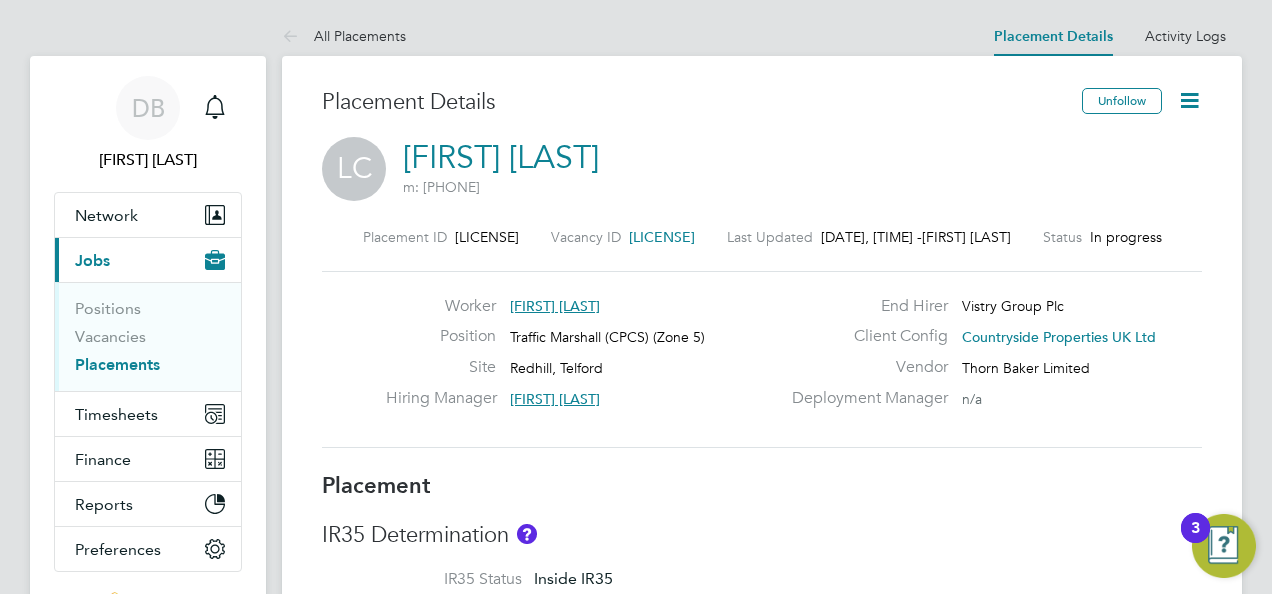 click 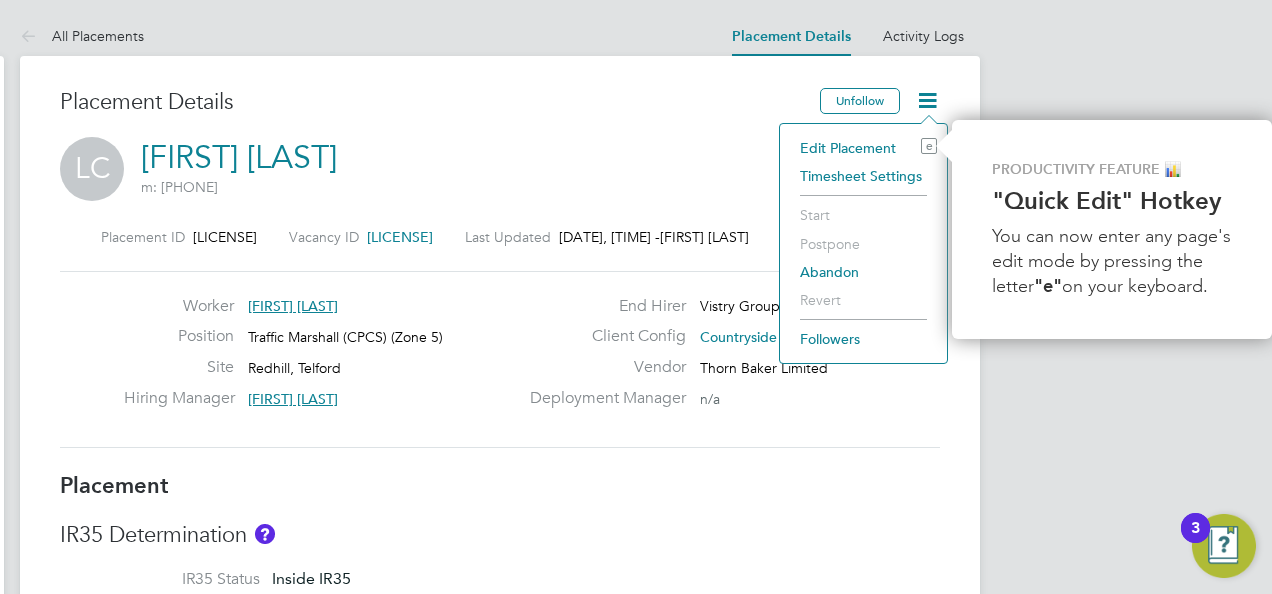 click on "Timesheet Settings" 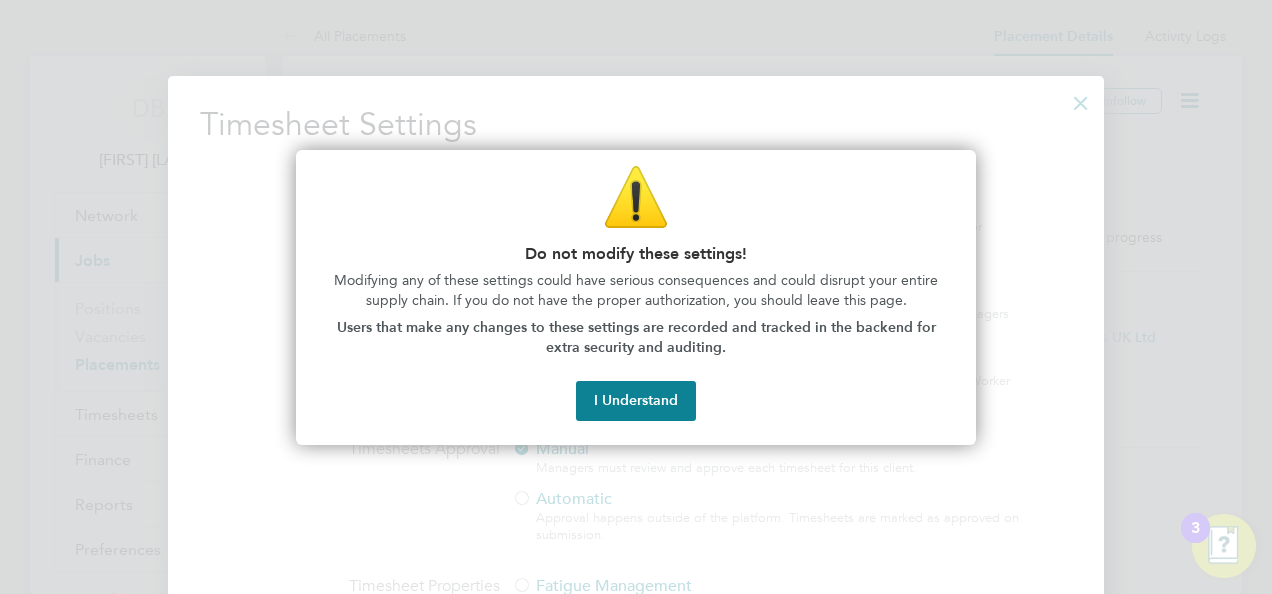 drag, startPoint x: 668, startPoint y: 398, endPoint x: 779, endPoint y: 269, distance: 170.18225 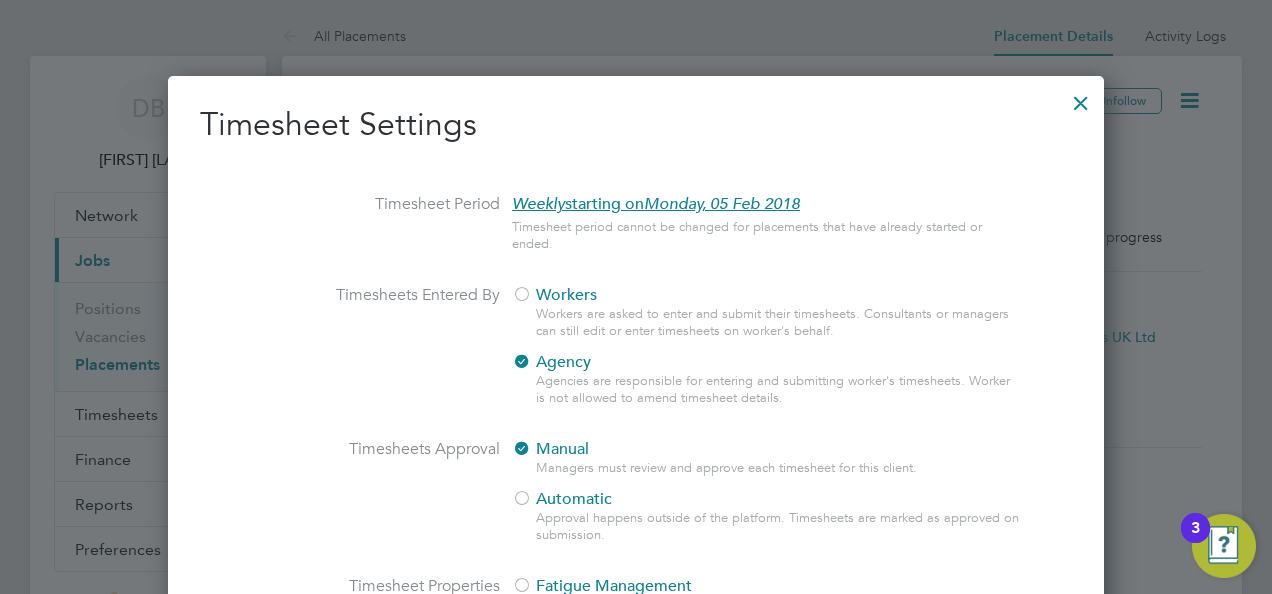 click at bounding box center [1081, 98] 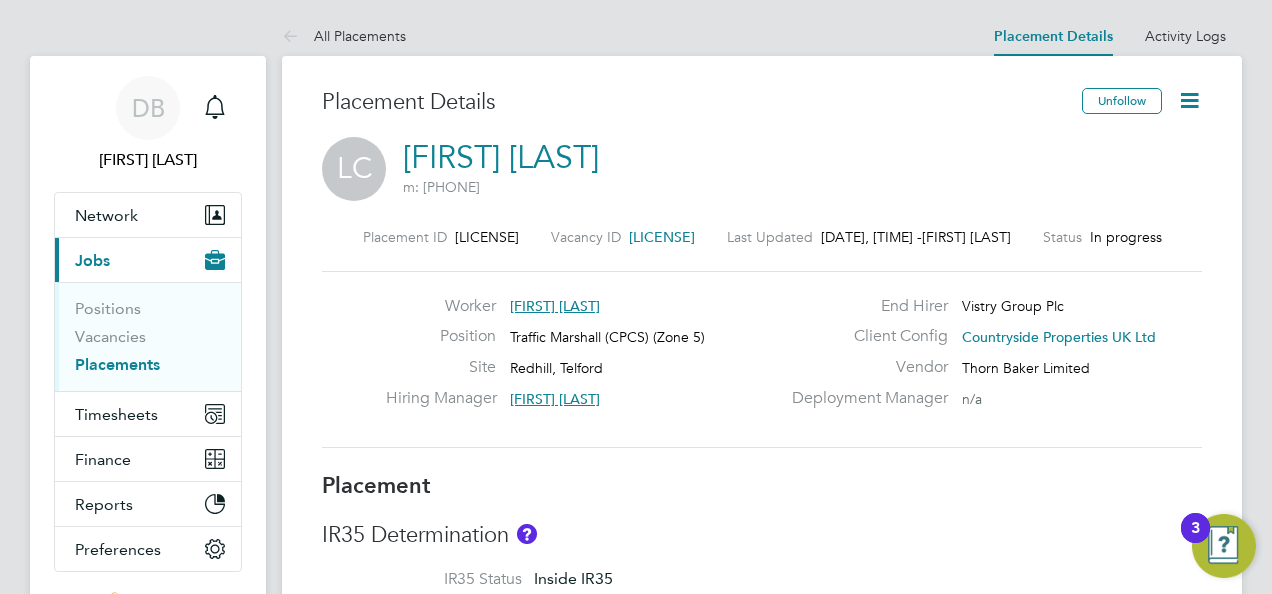 click 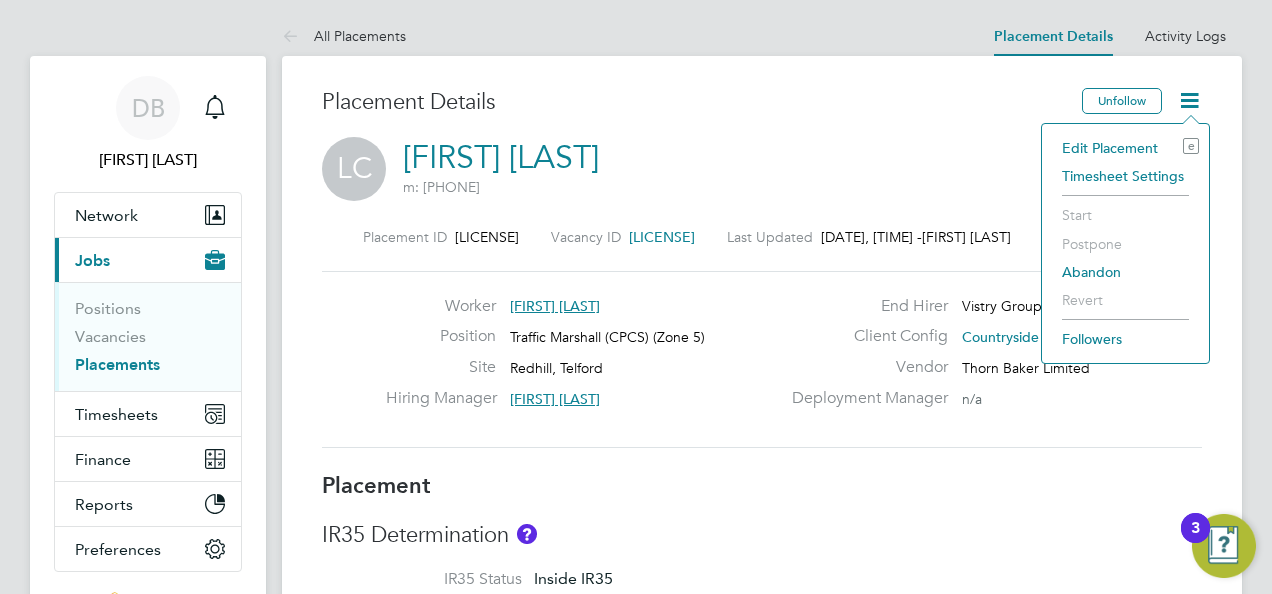 click on "LC   Lewis Croll   m: 07940062146" 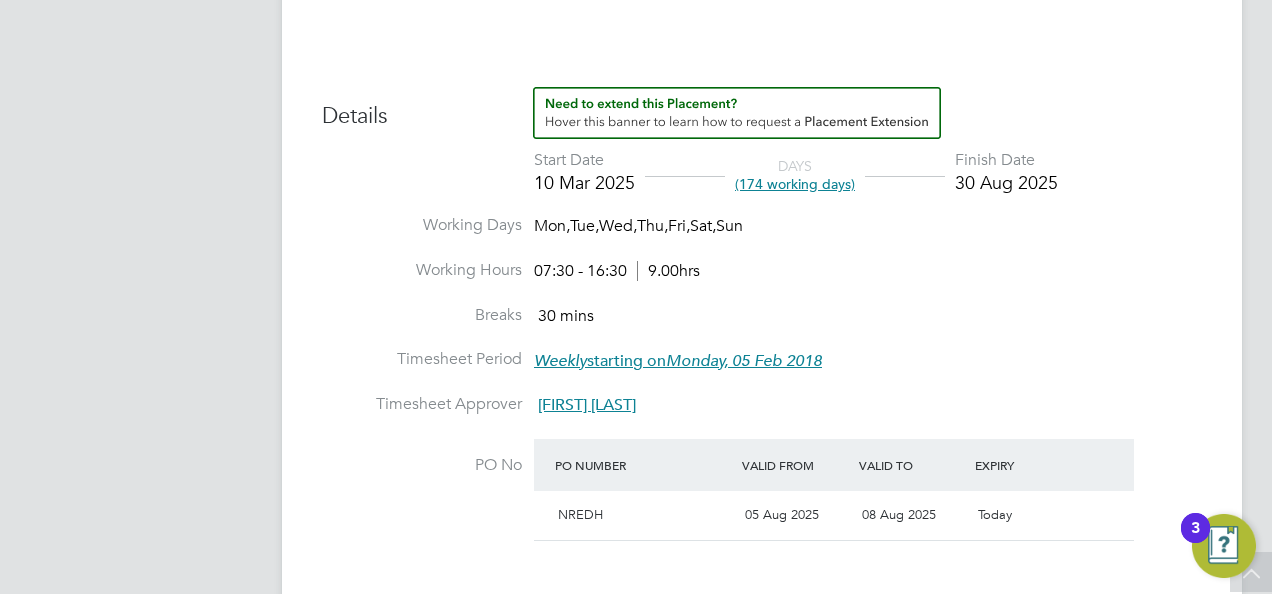 click on "Chris Dickerson" at bounding box center [587, 405] 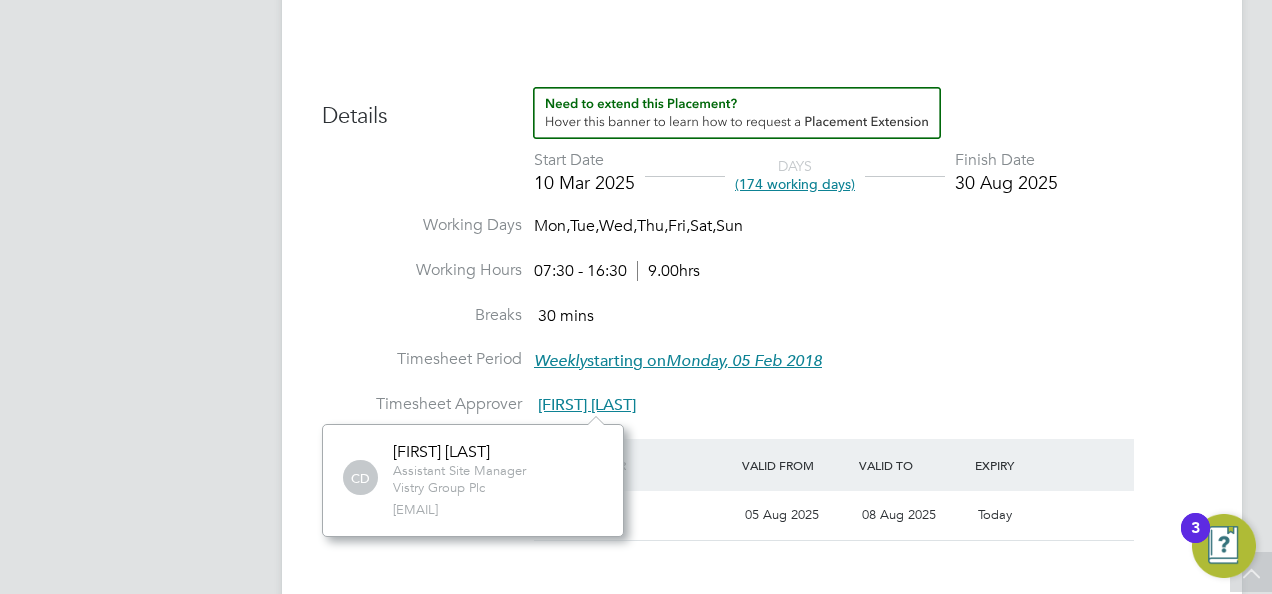 scroll, scrollTop: 12, scrollLeft: 10, axis: both 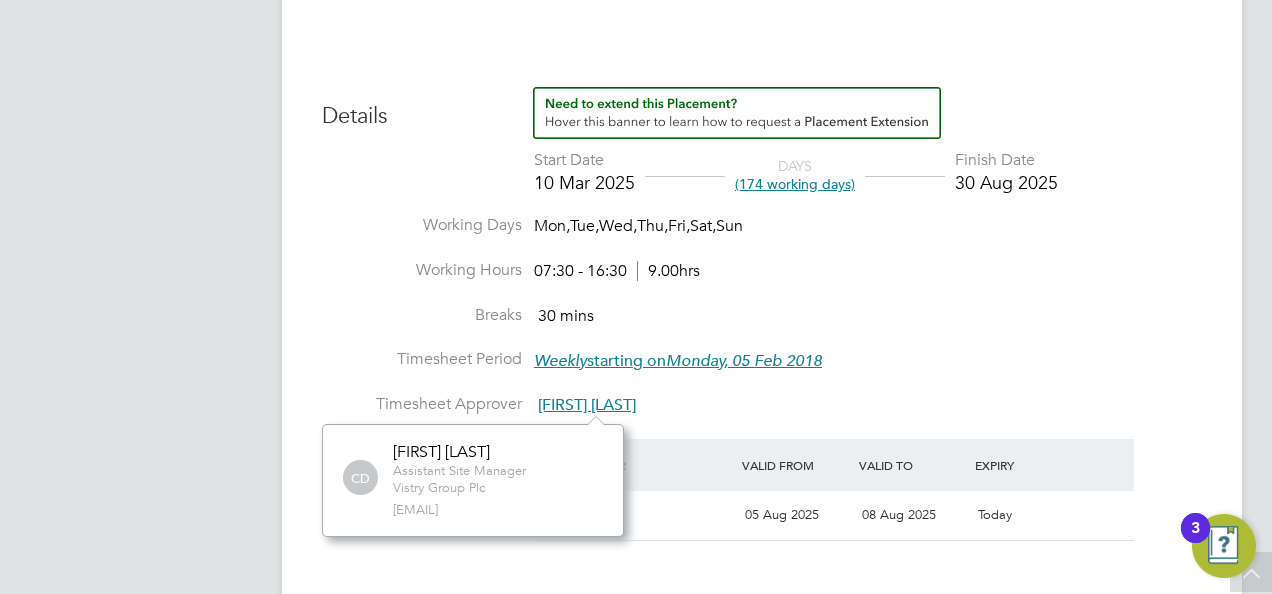 click on "Assistant Site Manager" 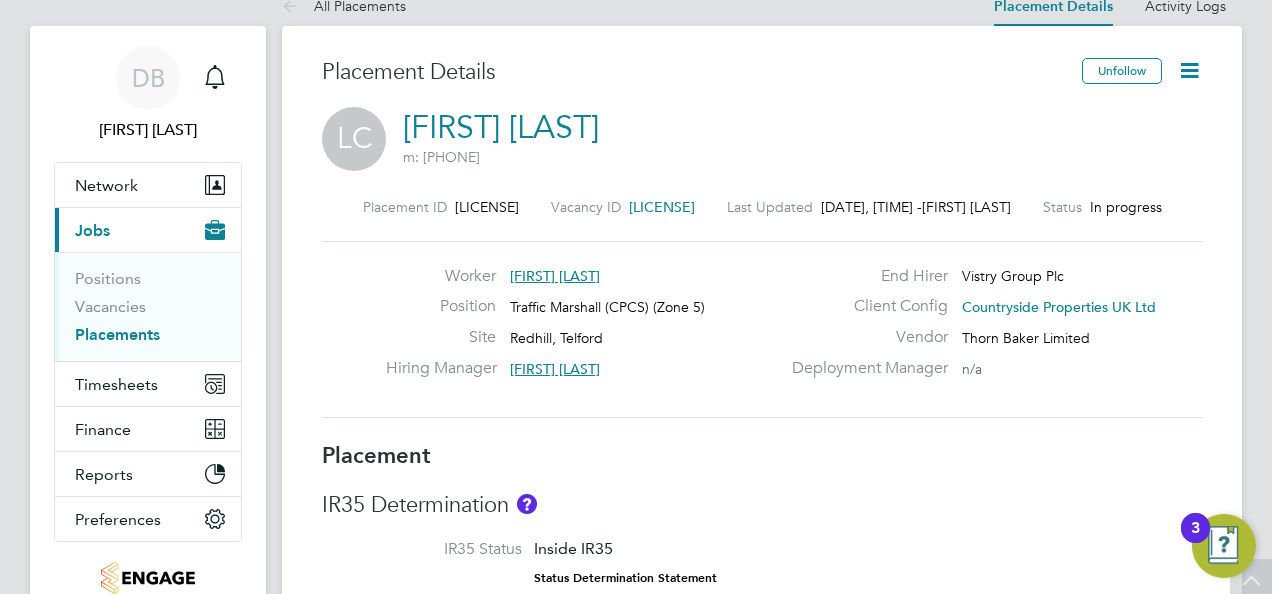 scroll, scrollTop: 0, scrollLeft: 0, axis: both 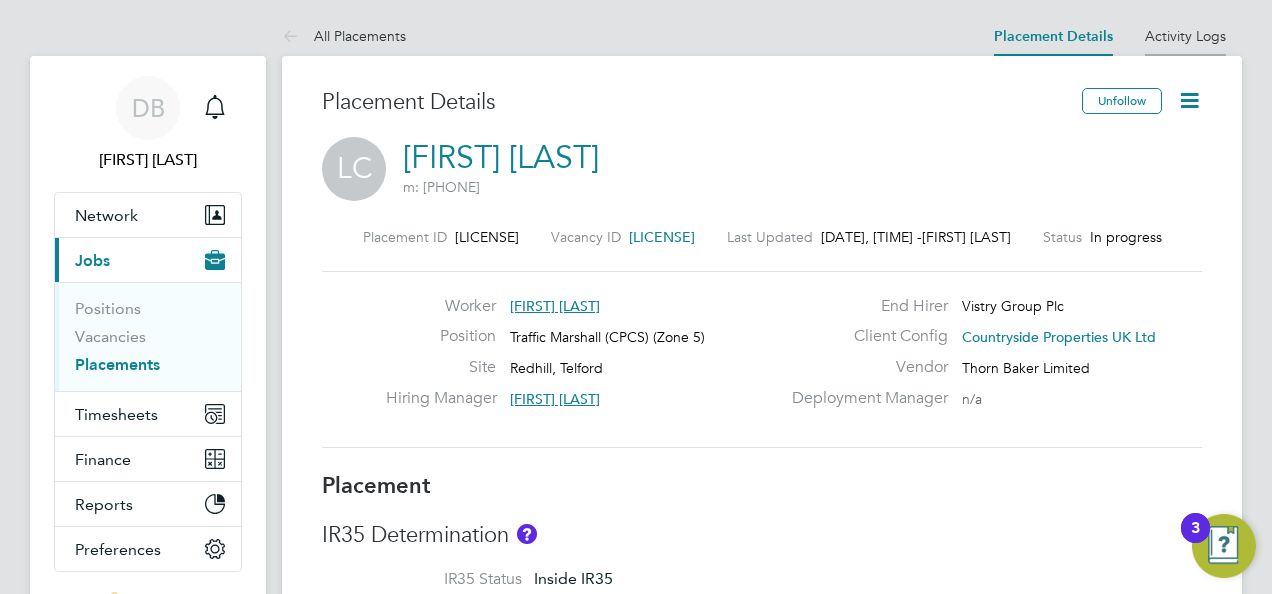 drag, startPoint x: 1190, startPoint y: 19, endPoint x: 1187, endPoint y: 32, distance: 13.341664 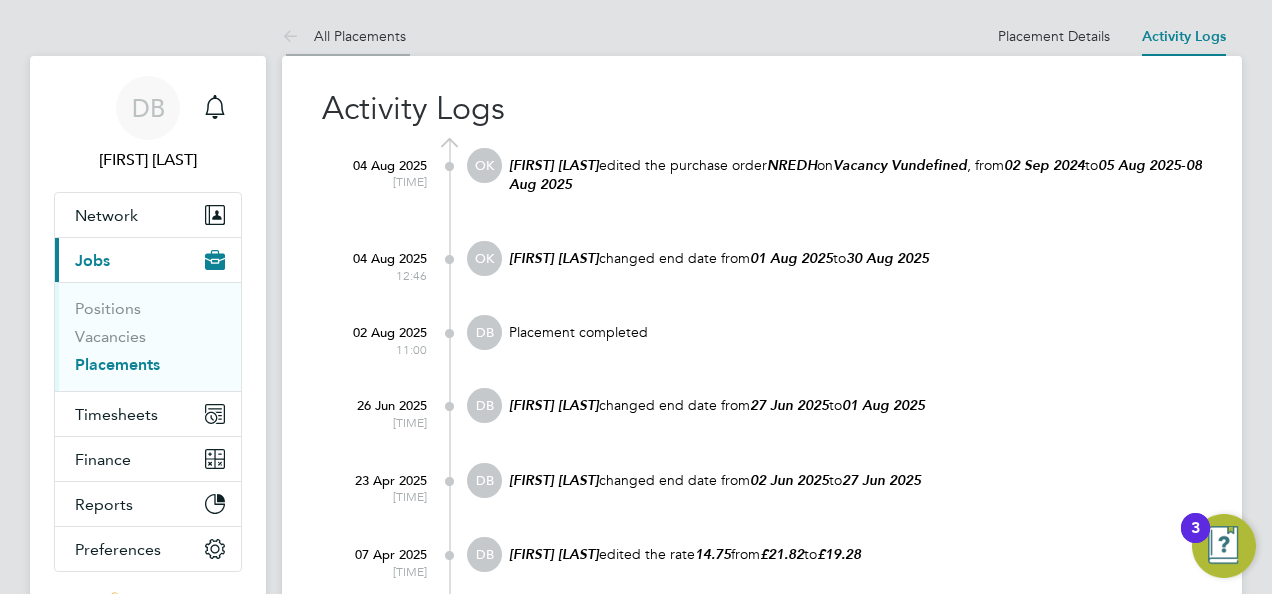 click on "All Placements" at bounding box center [344, 36] 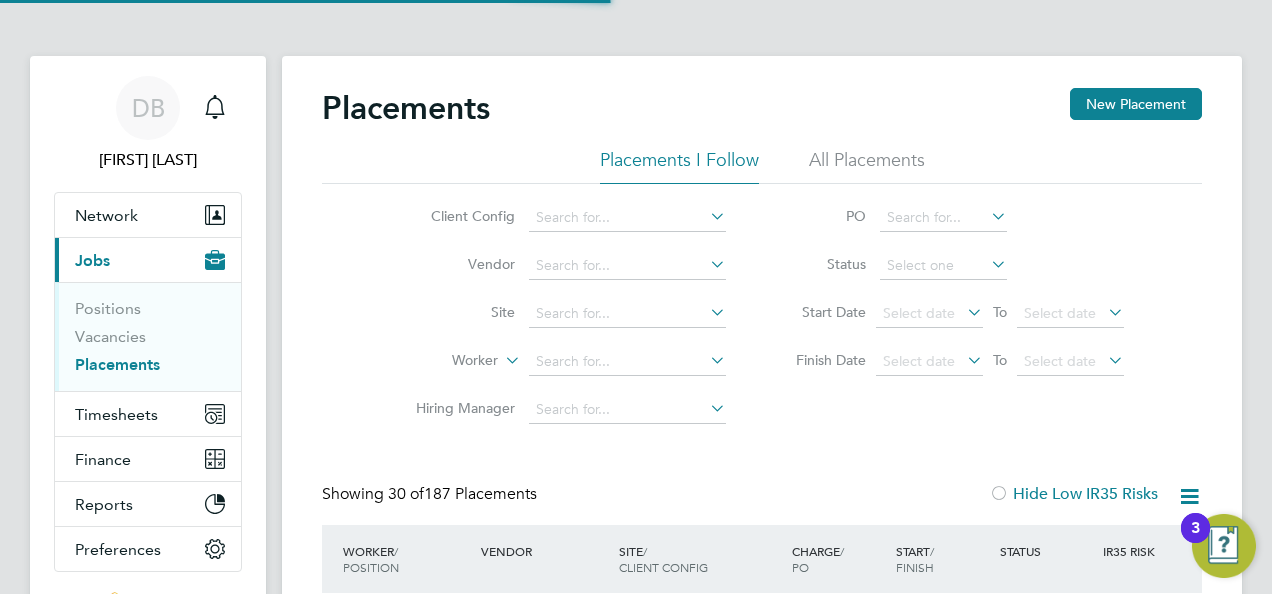 scroll, scrollTop: 184, scrollLeft: 0, axis: vertical 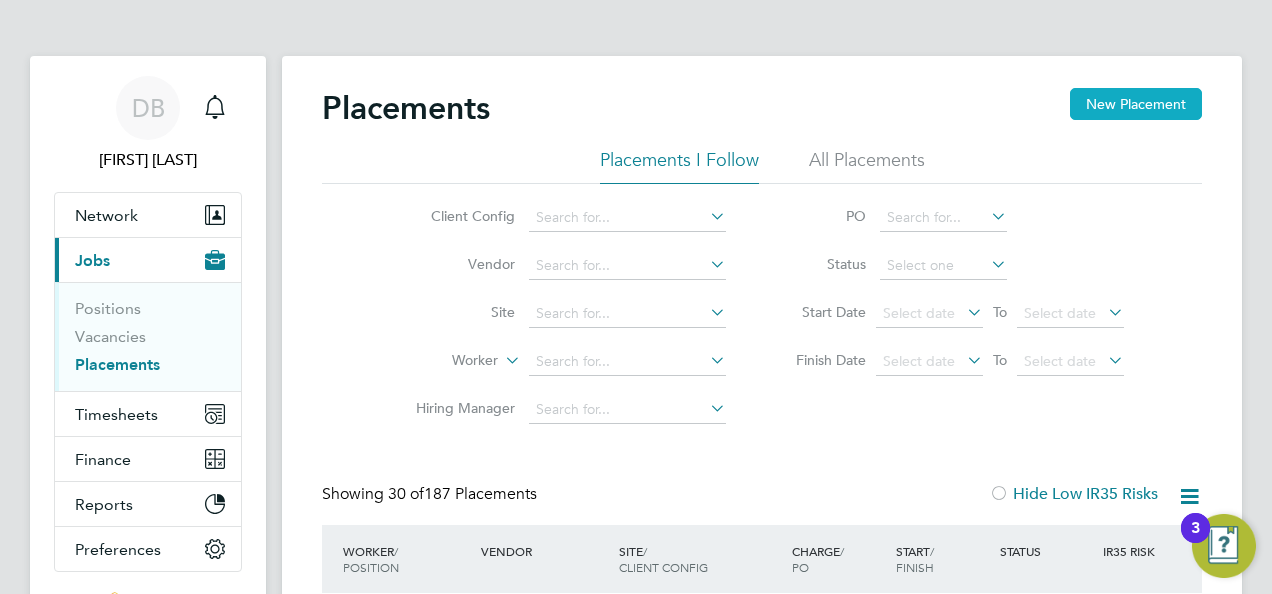 click on "New Placement" 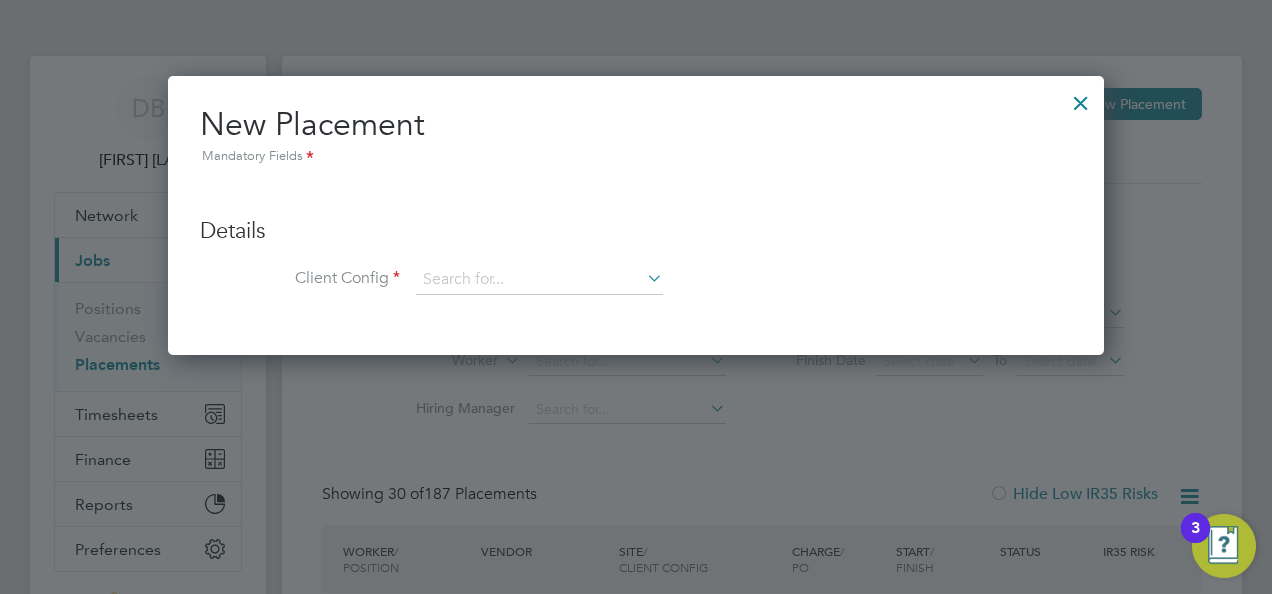drag, startPoint x: 578, startPoint y: 298, endPoint x: 563, endPoint y: 288, distance: 18.027756 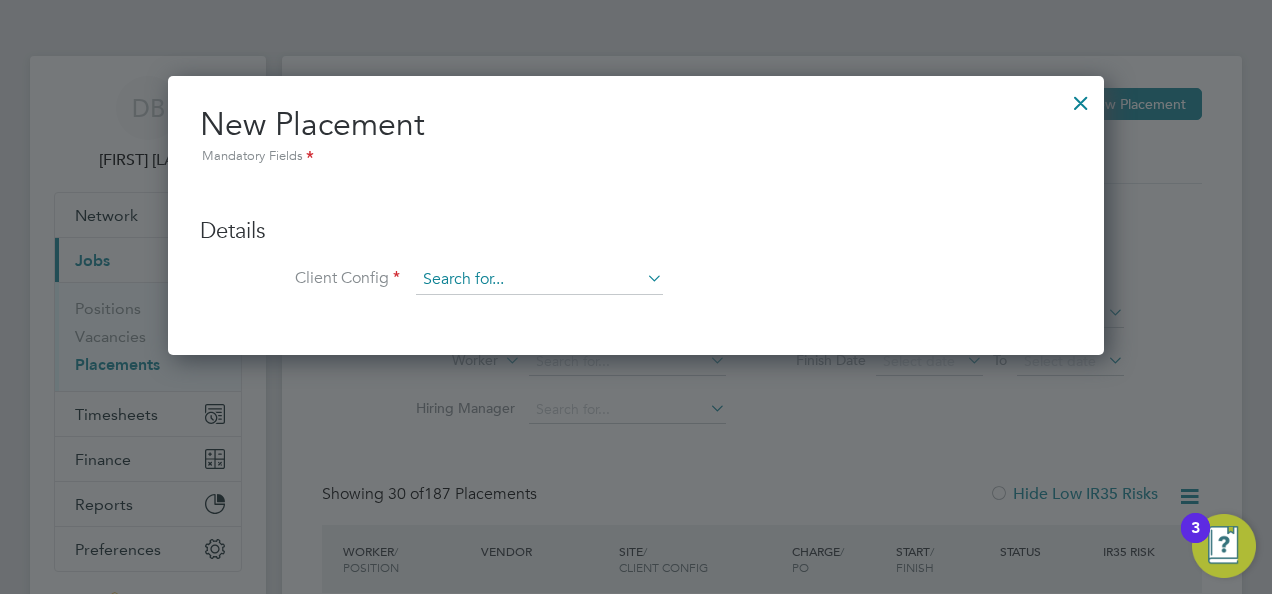 click at bounding box center [539, 280] 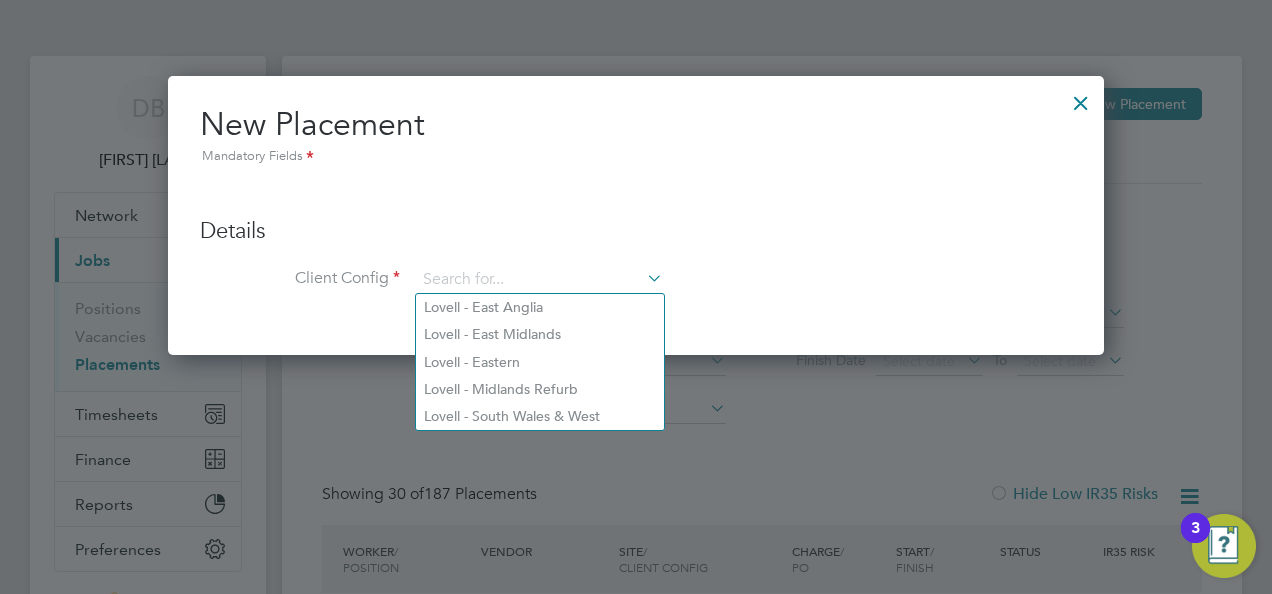 click on "New Placement Mandatory Fields" at bounding box center (636, 136) 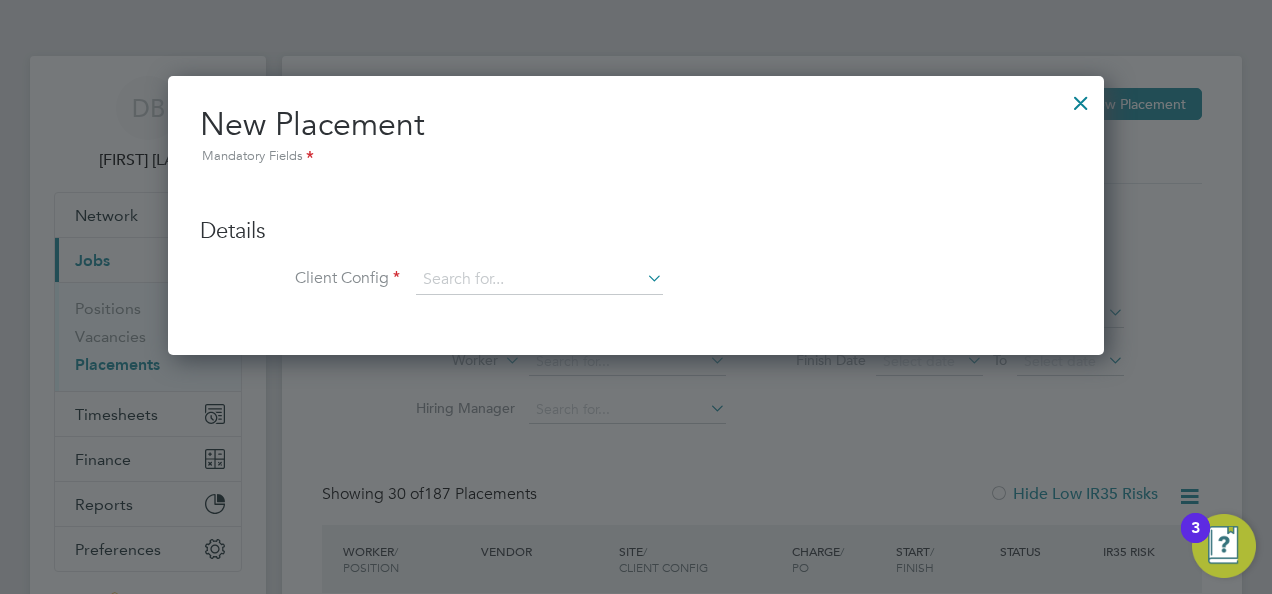 click at bounding box center (1081, 98) 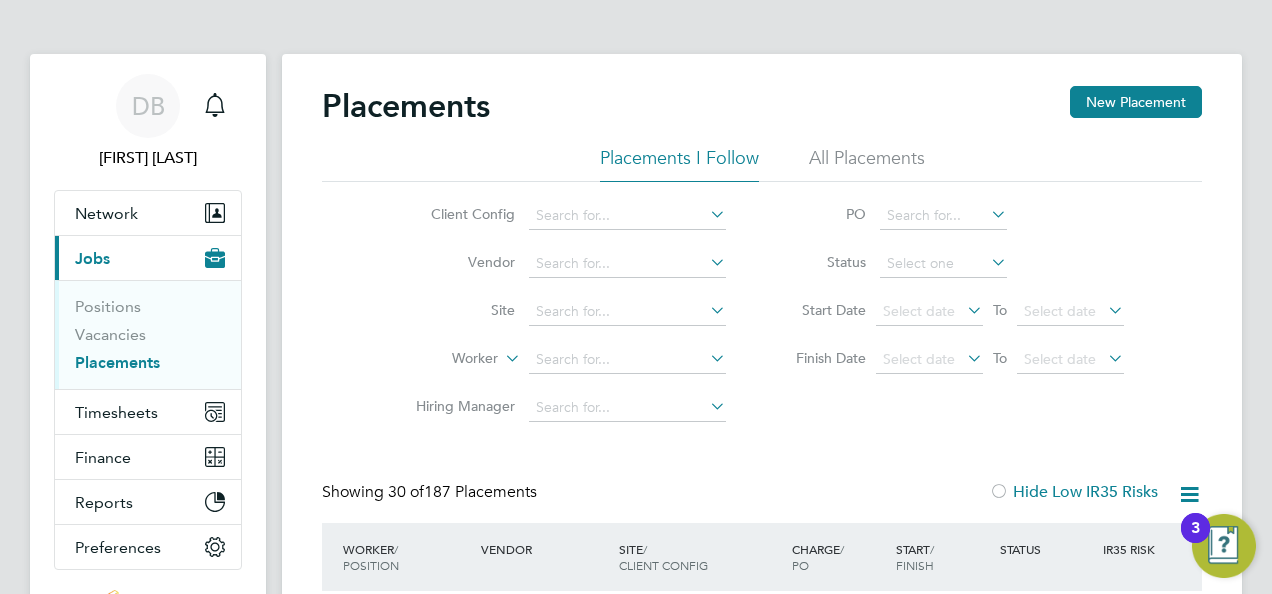 scroll, scrollTop: 0, scrollLeft: 0, axis: both 